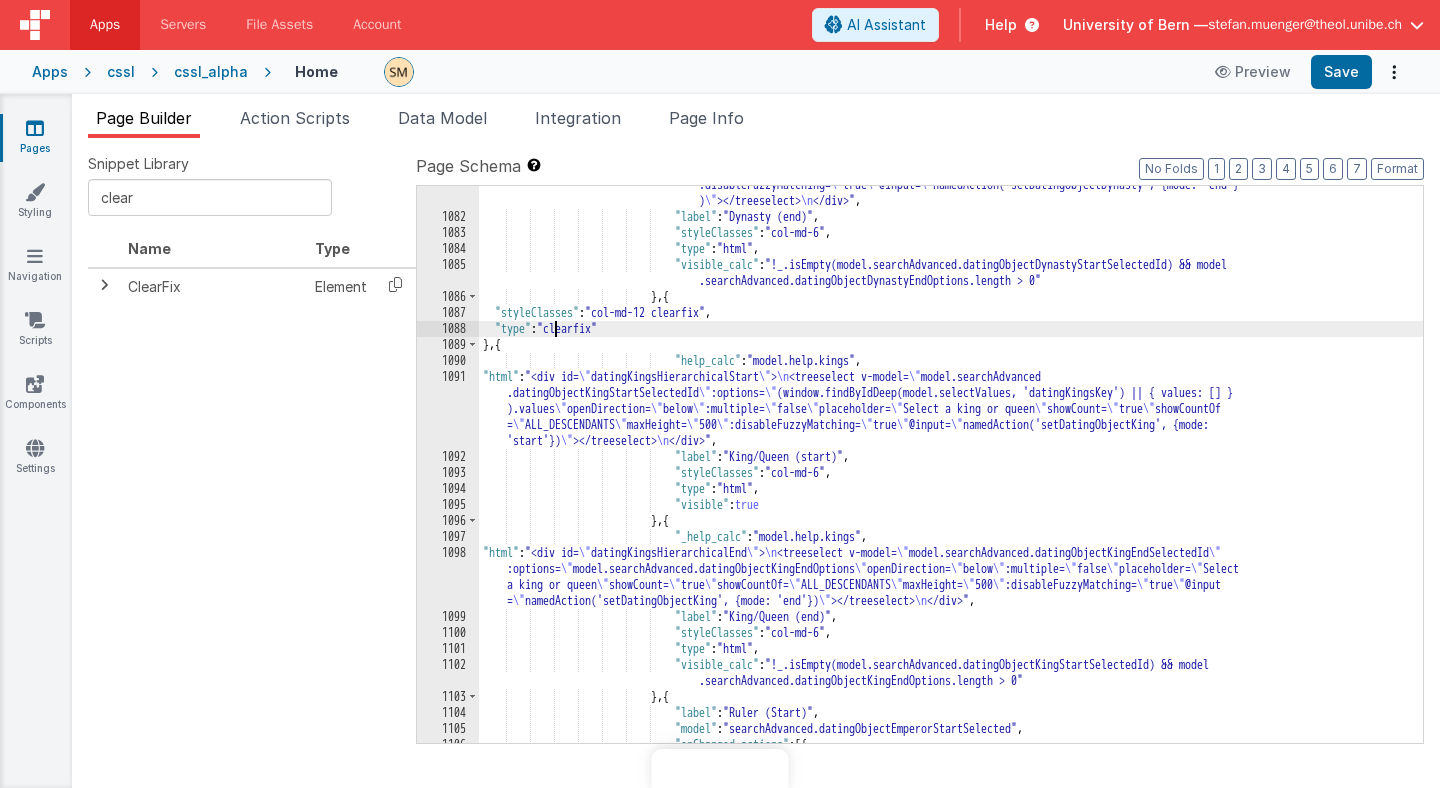 scroll, scrollTop: 0, scrollLeft: 0, axis: both 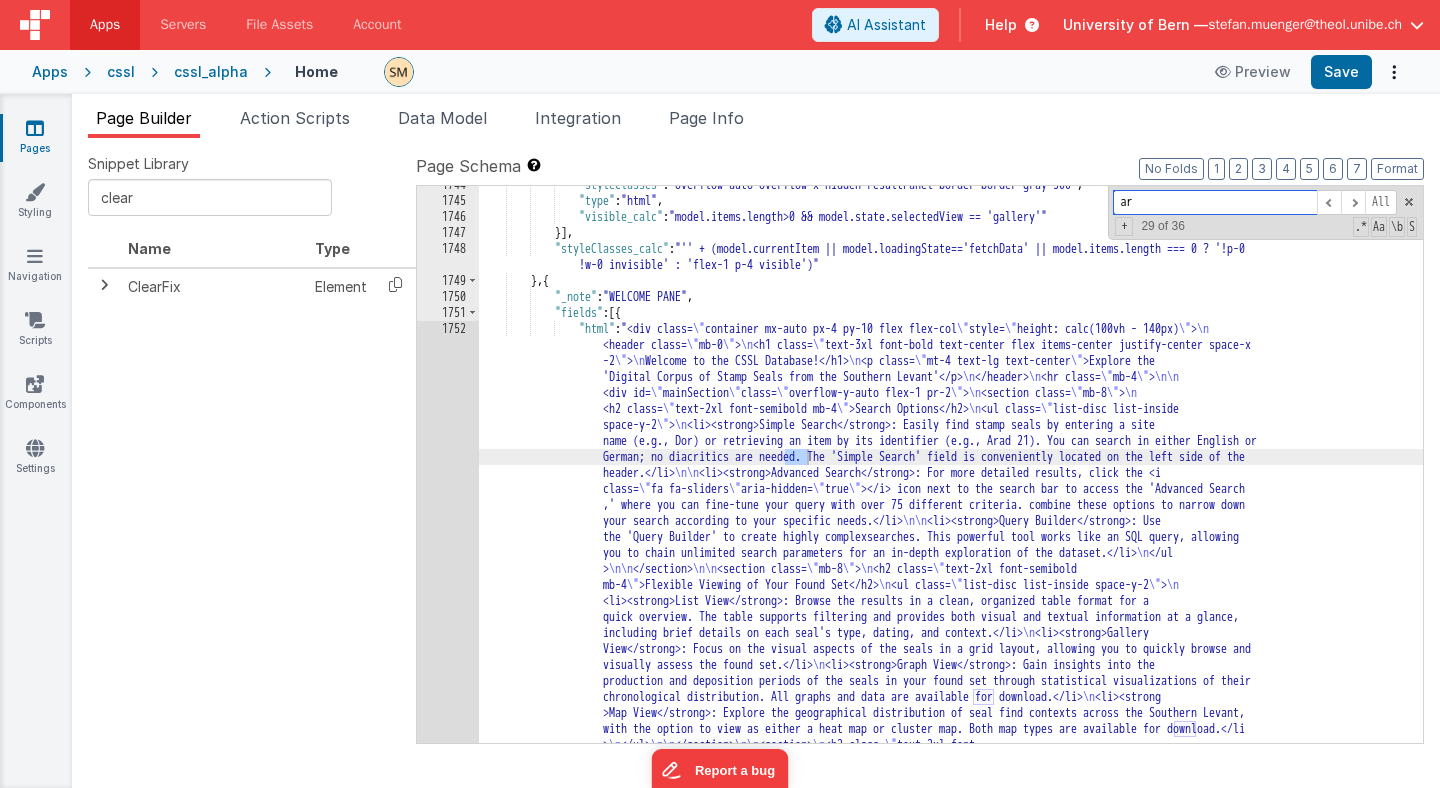 type on "a" 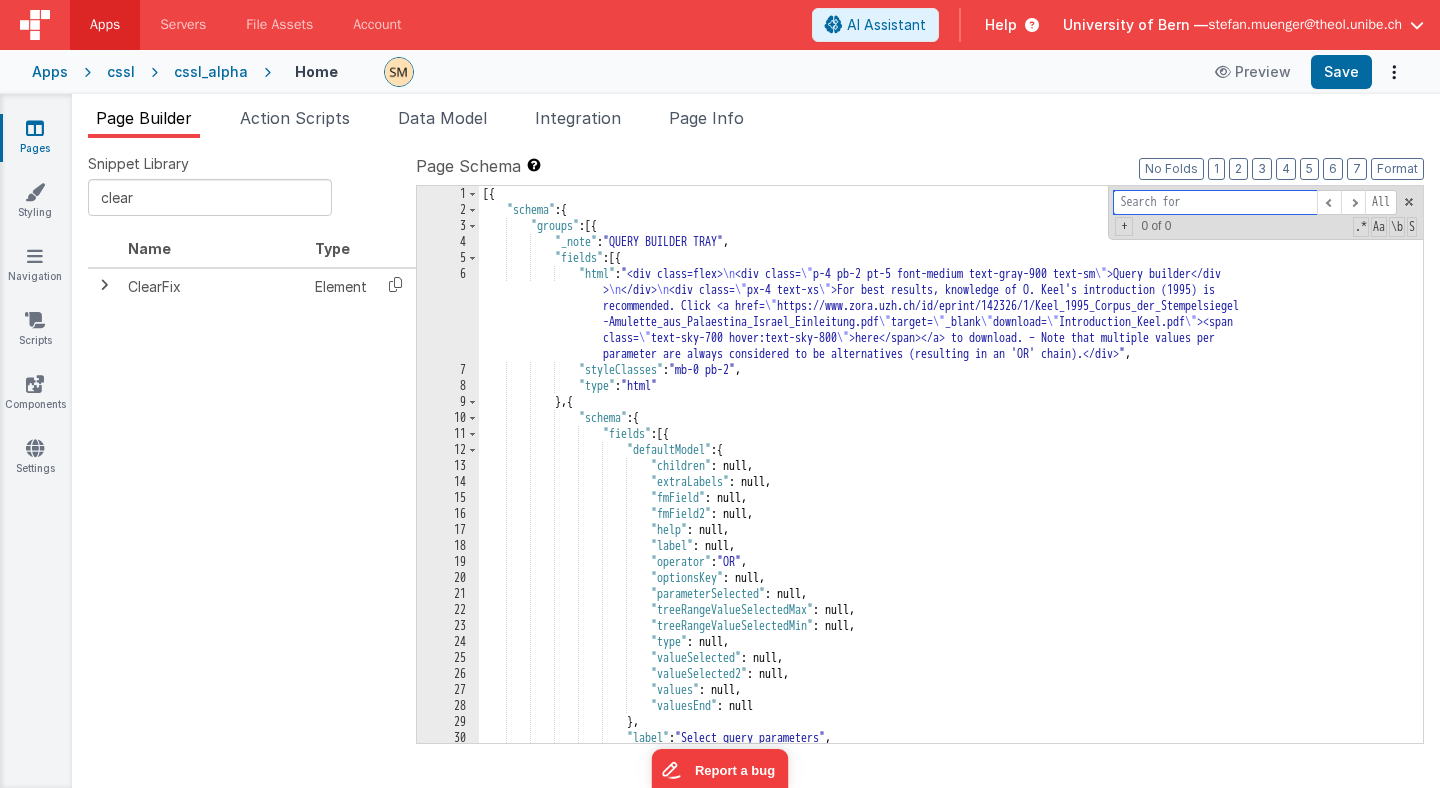 scroll, scrollTop: 0, scrollLeft: 0, axis: both 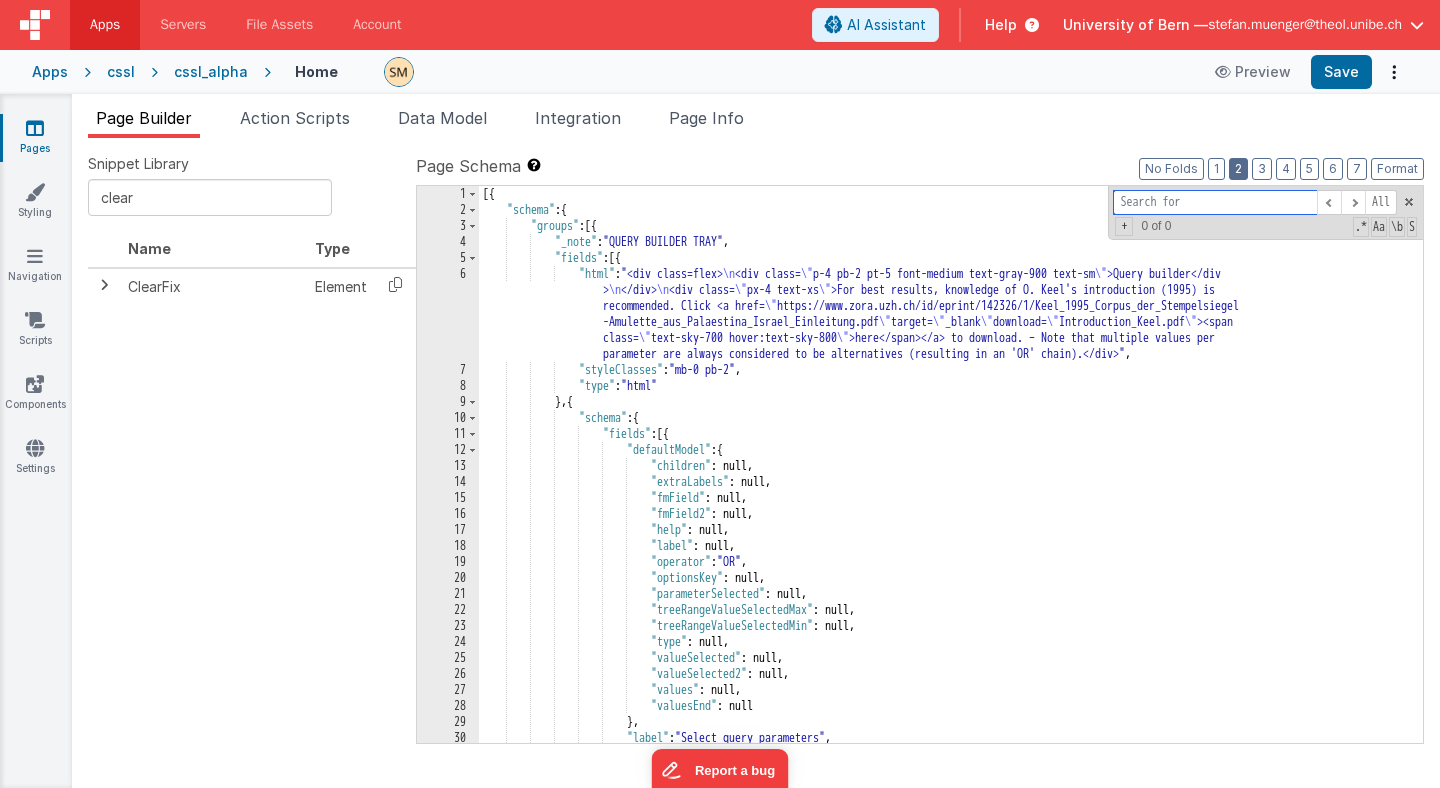 type 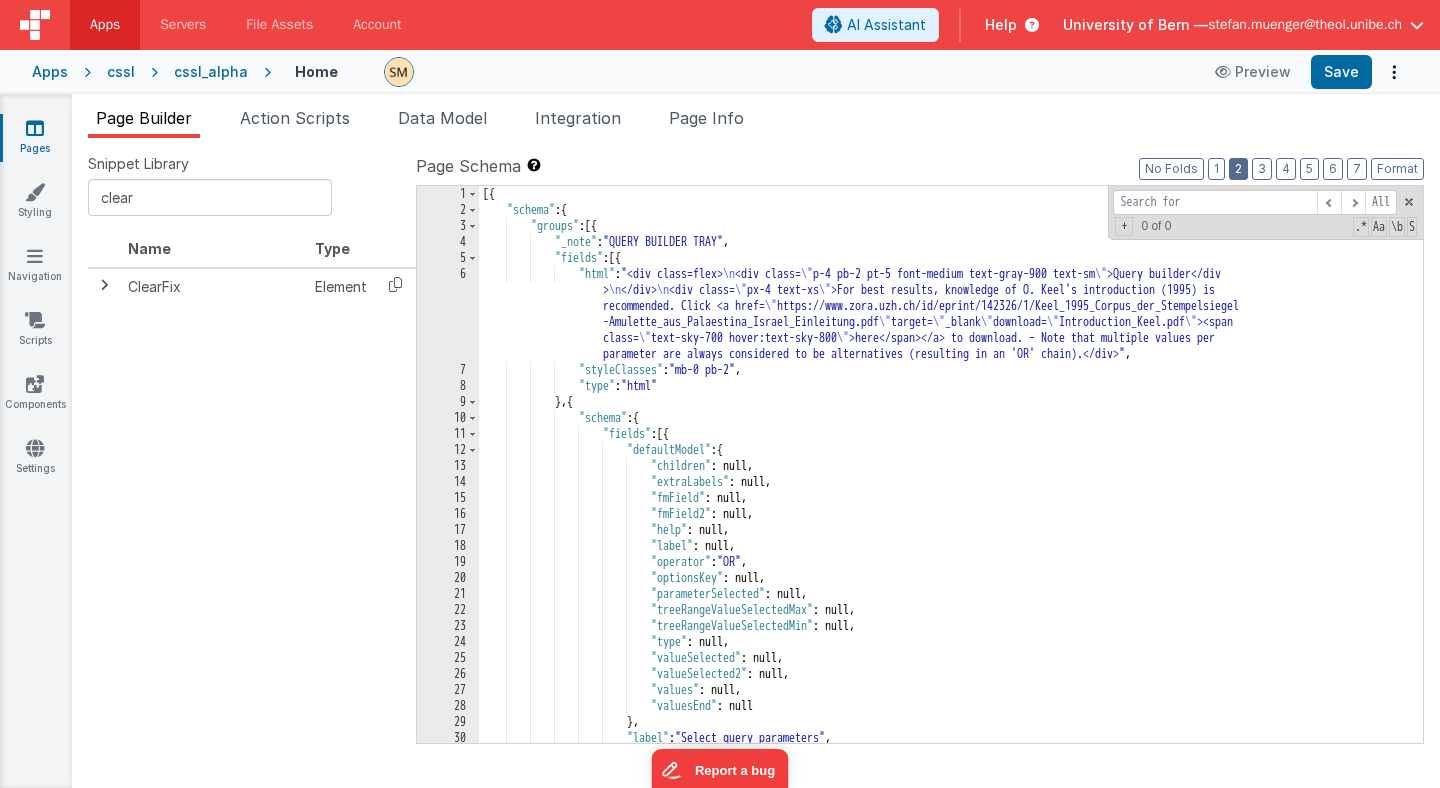 click on "2" at bounding box center (1238, 169) 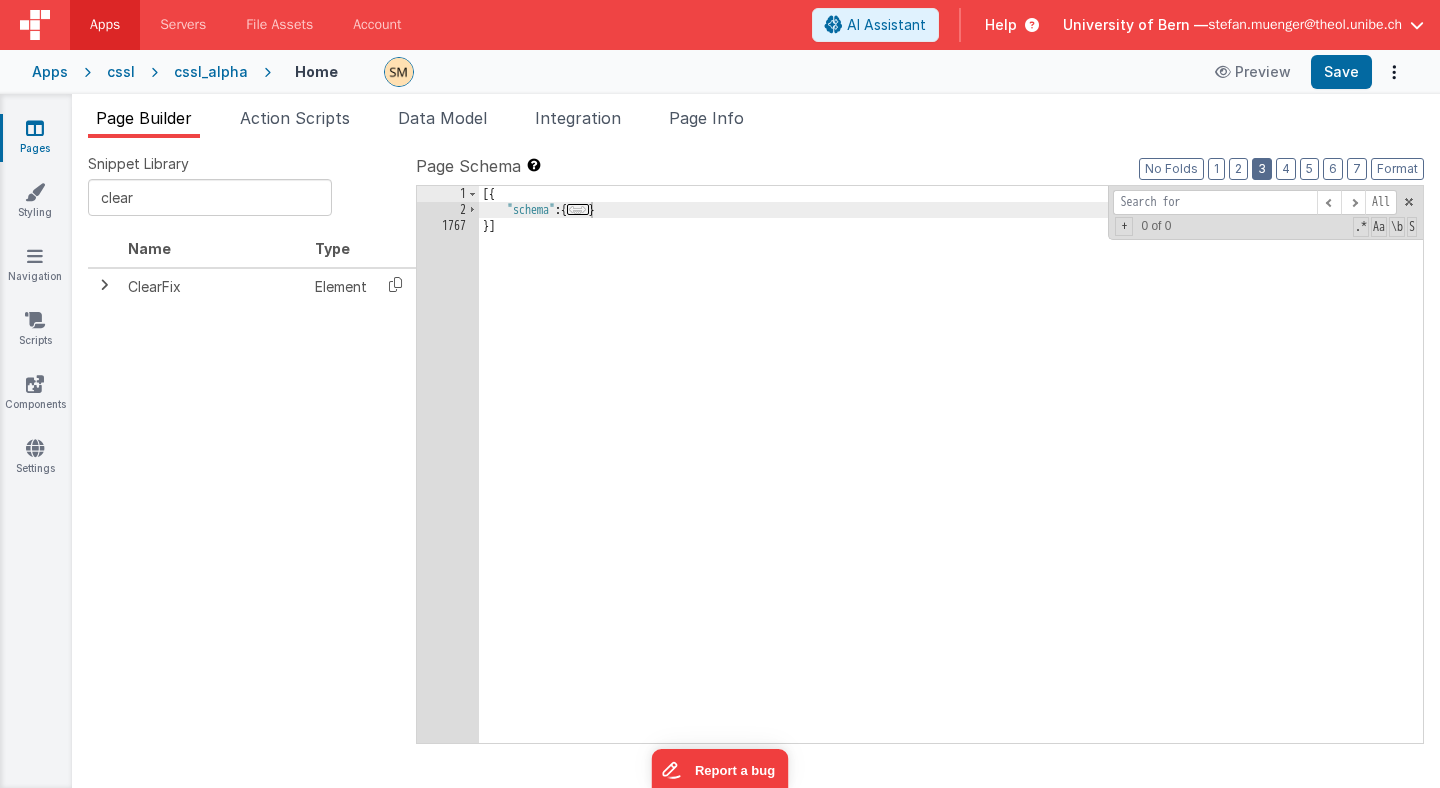 click on "3" at bounding box center (1262, 169) 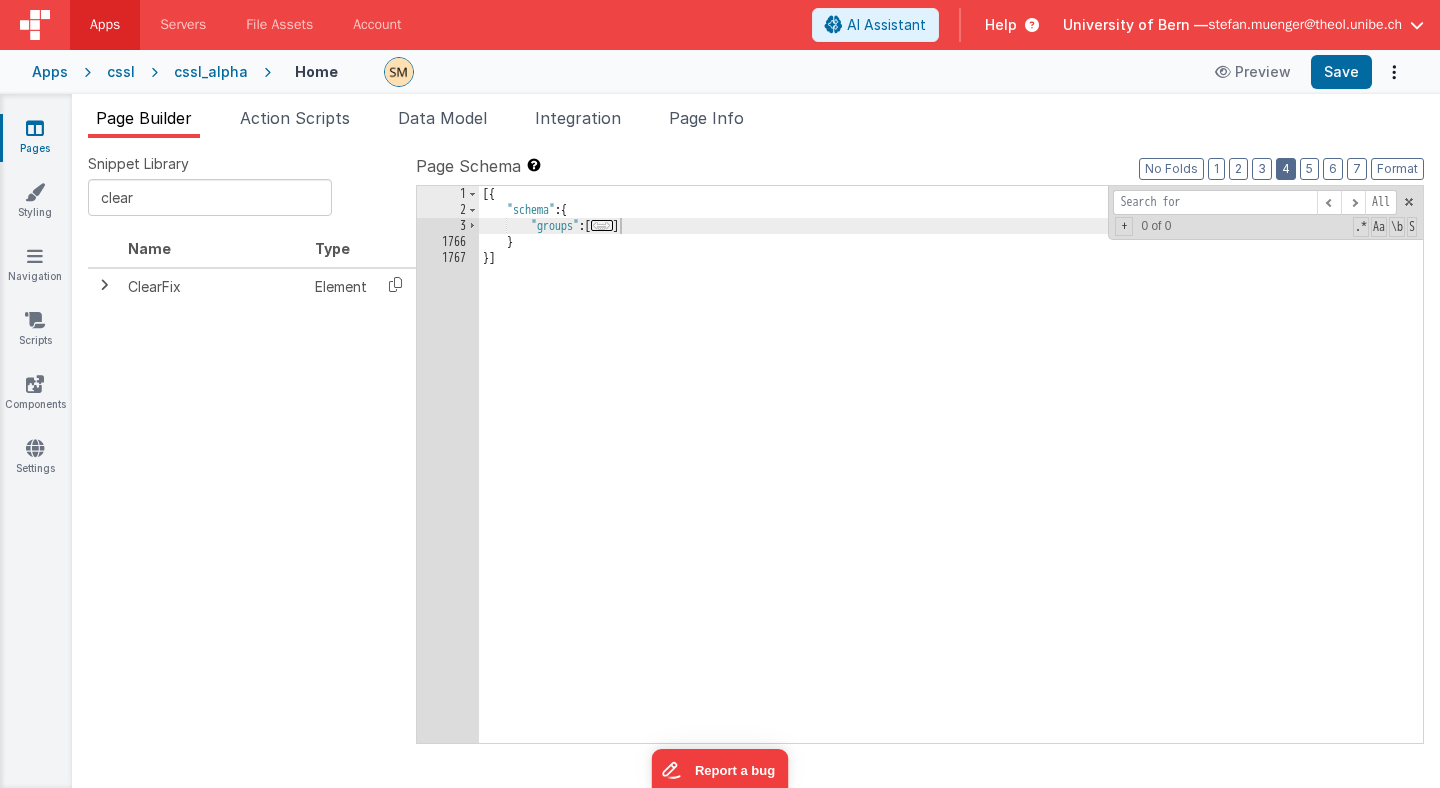 click on "4" at bounding box center [1286, 169] 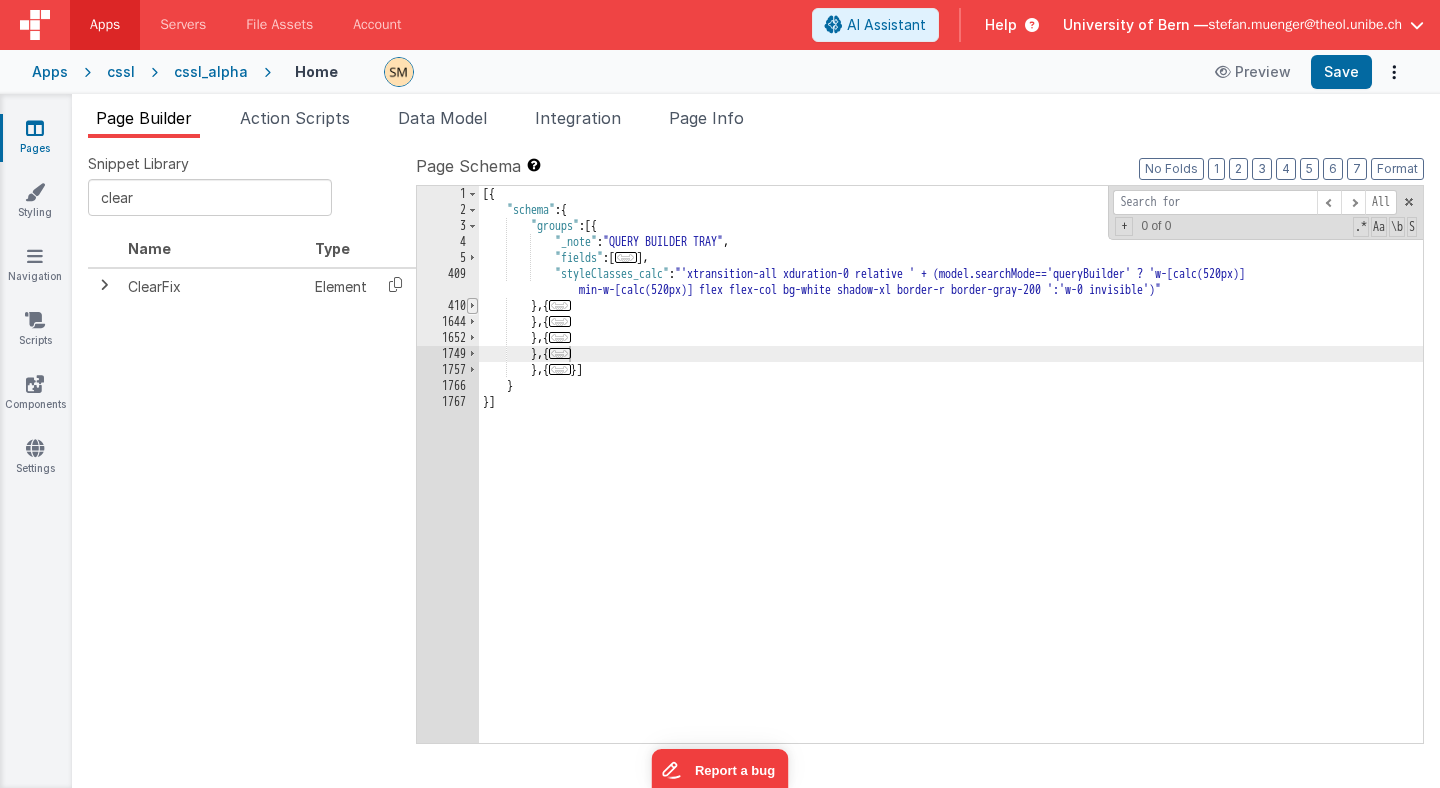 click at bounding box center (472, 306) 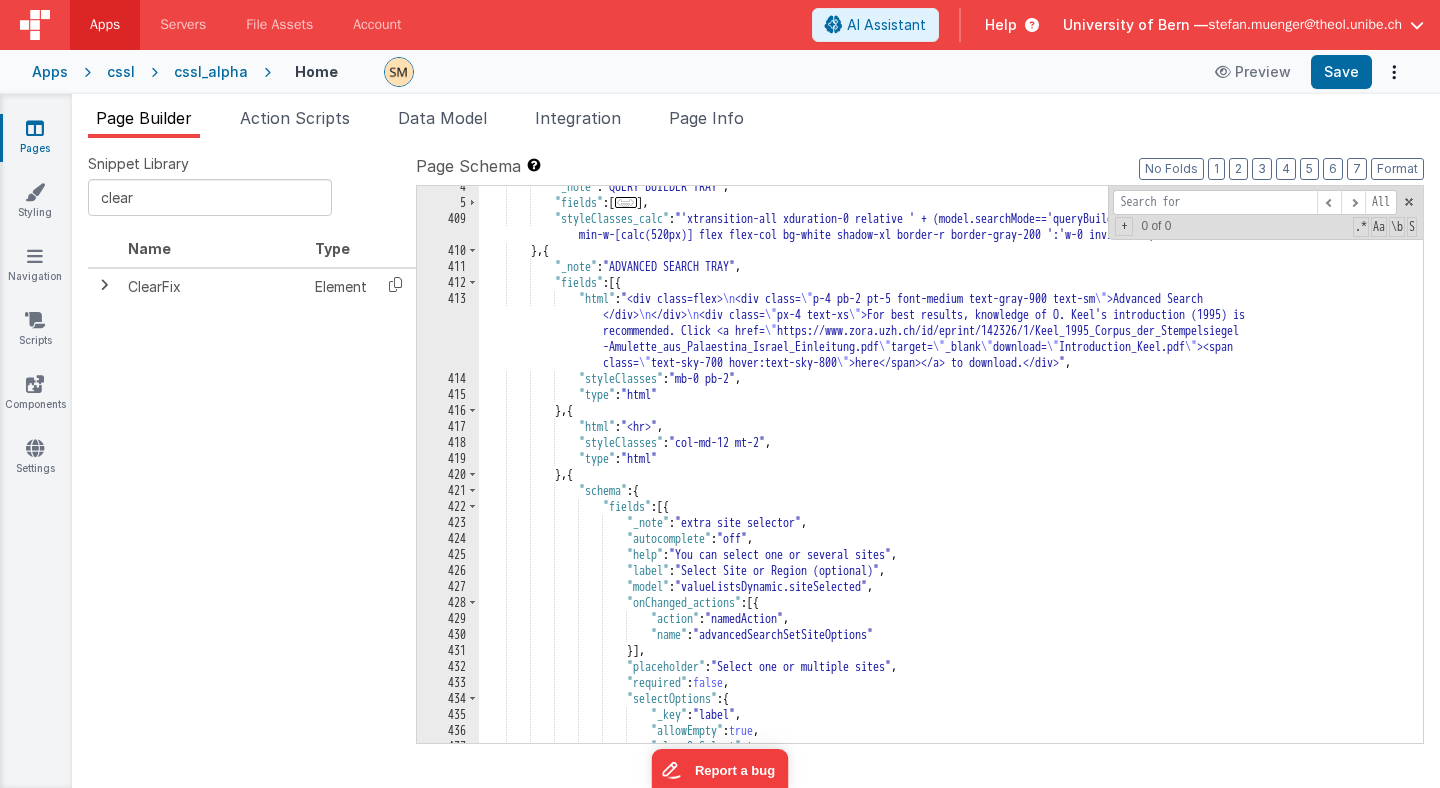 scroll, scrollTop: 0, scrollLeft: 0, axis: both 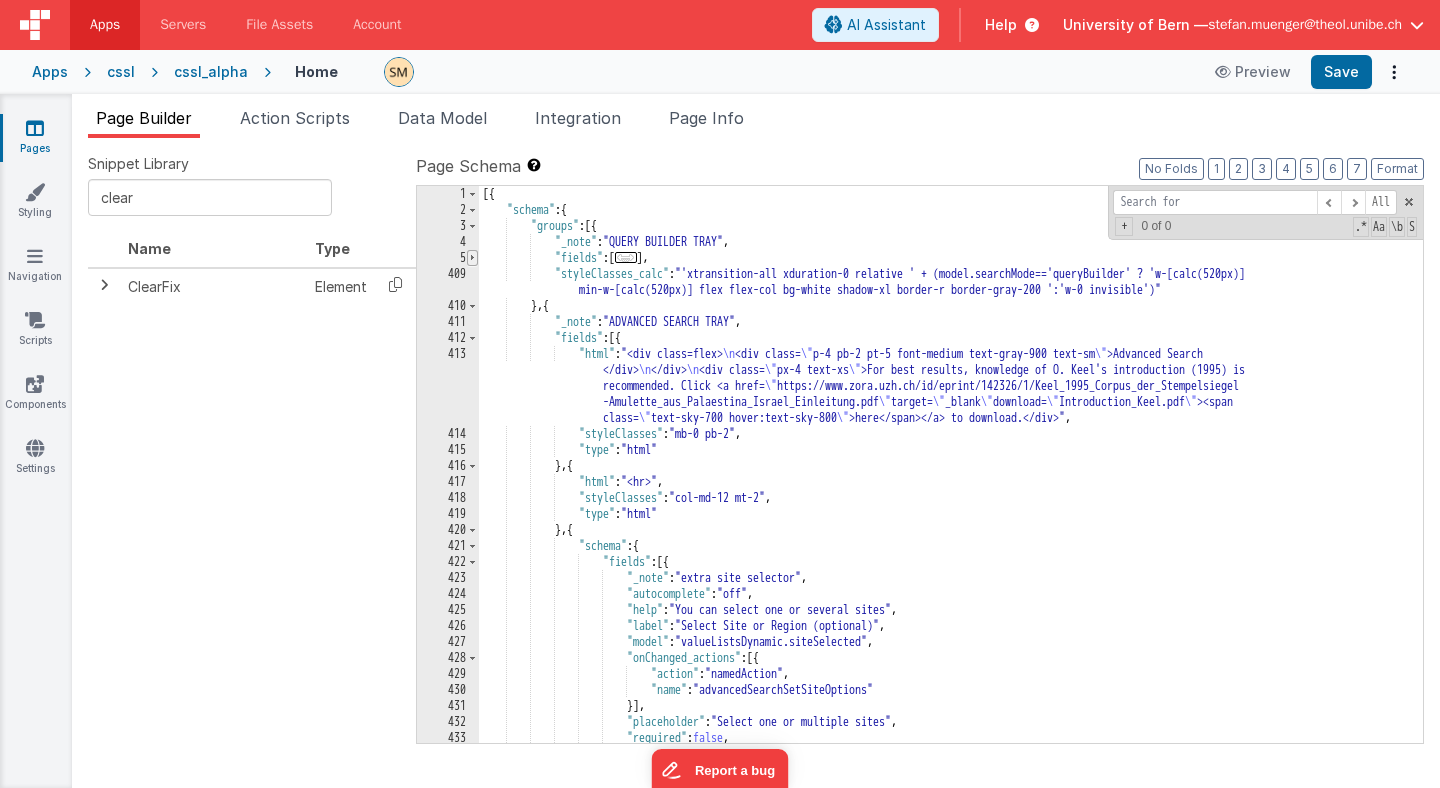 click at bounding box center [472, 258] 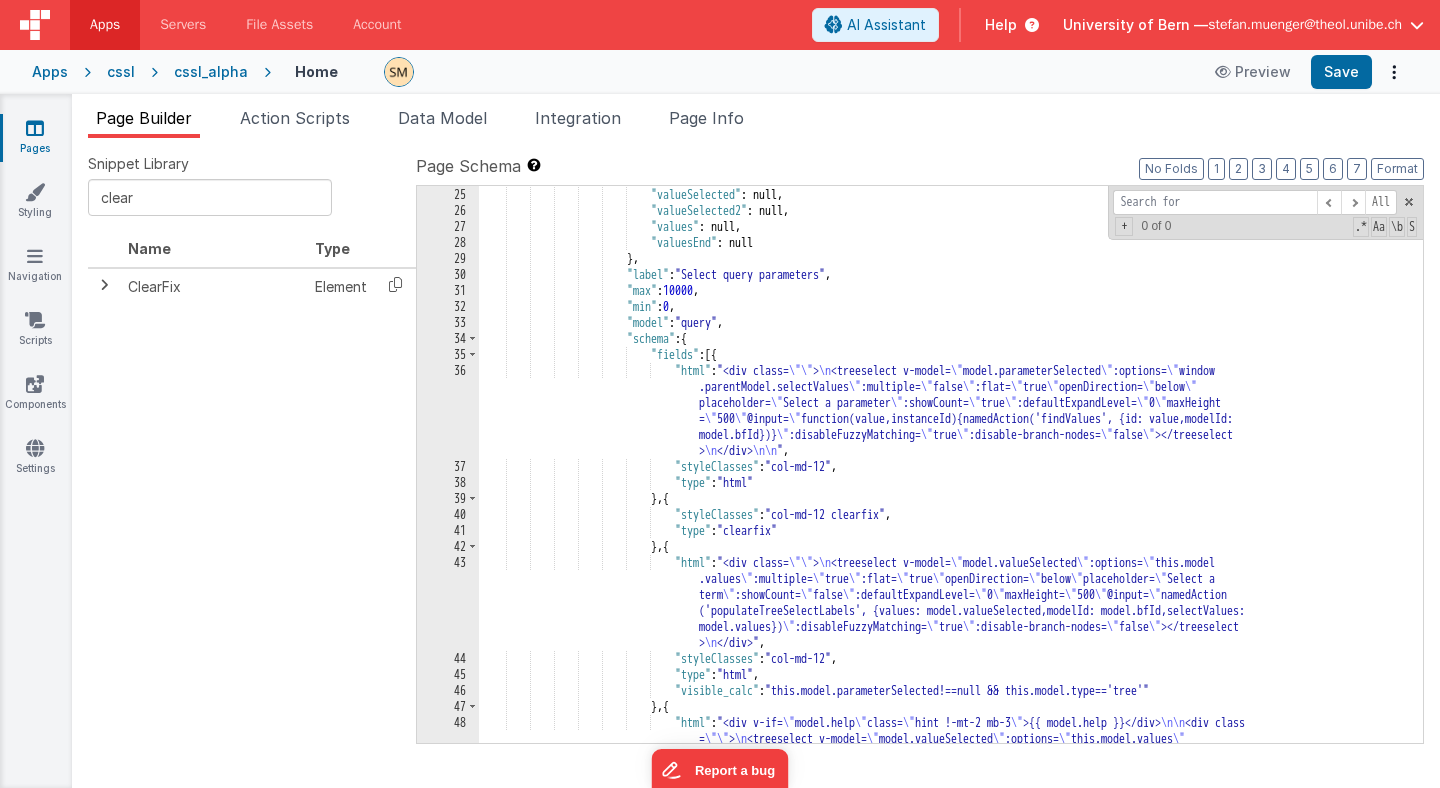 scroll, scrollTop: 467, scrollLeft: 0, axis: vertical 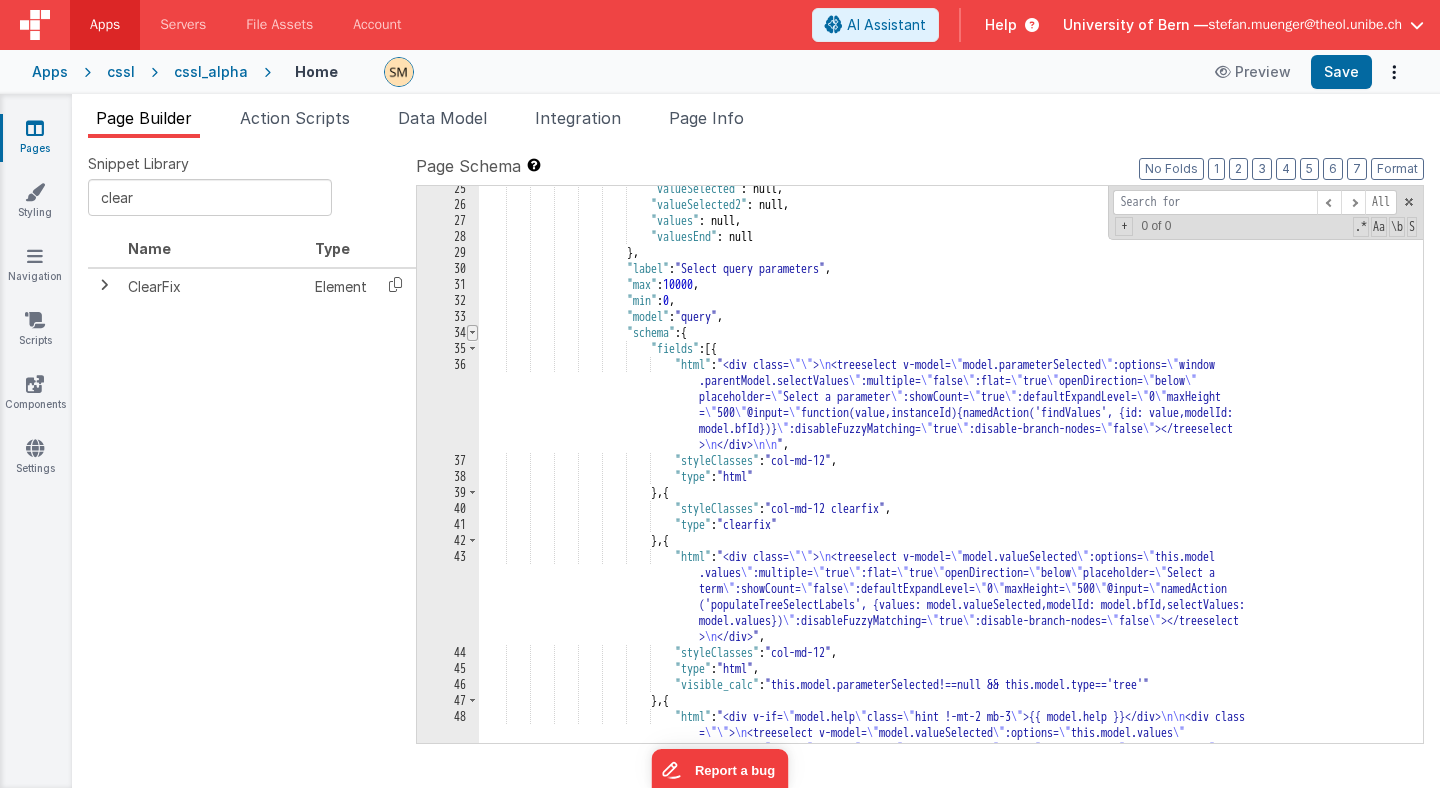 click at bounding box center [472, 333] 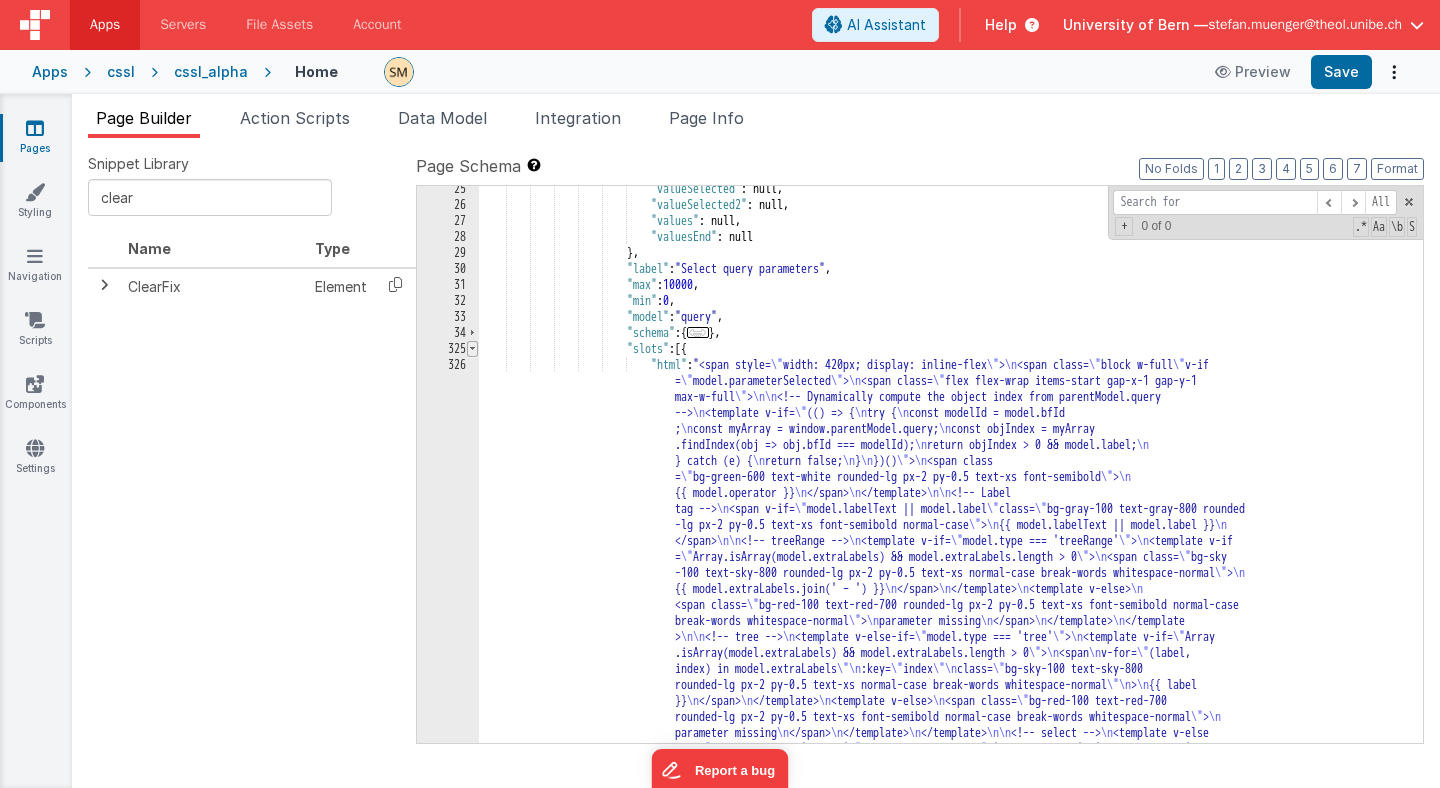 click at bounding box center [472, 349] 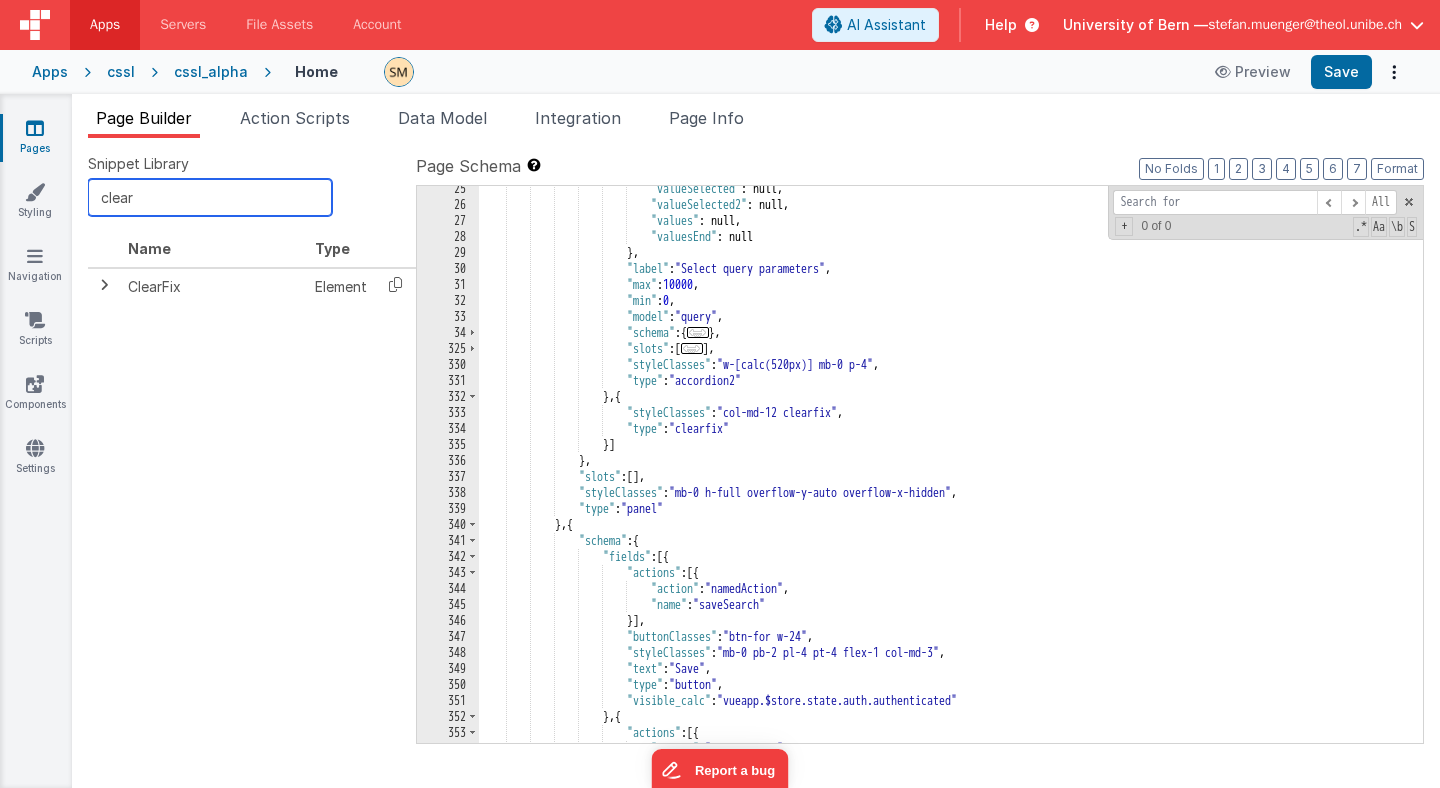 click on "clear" at bounding box center (210, 197) 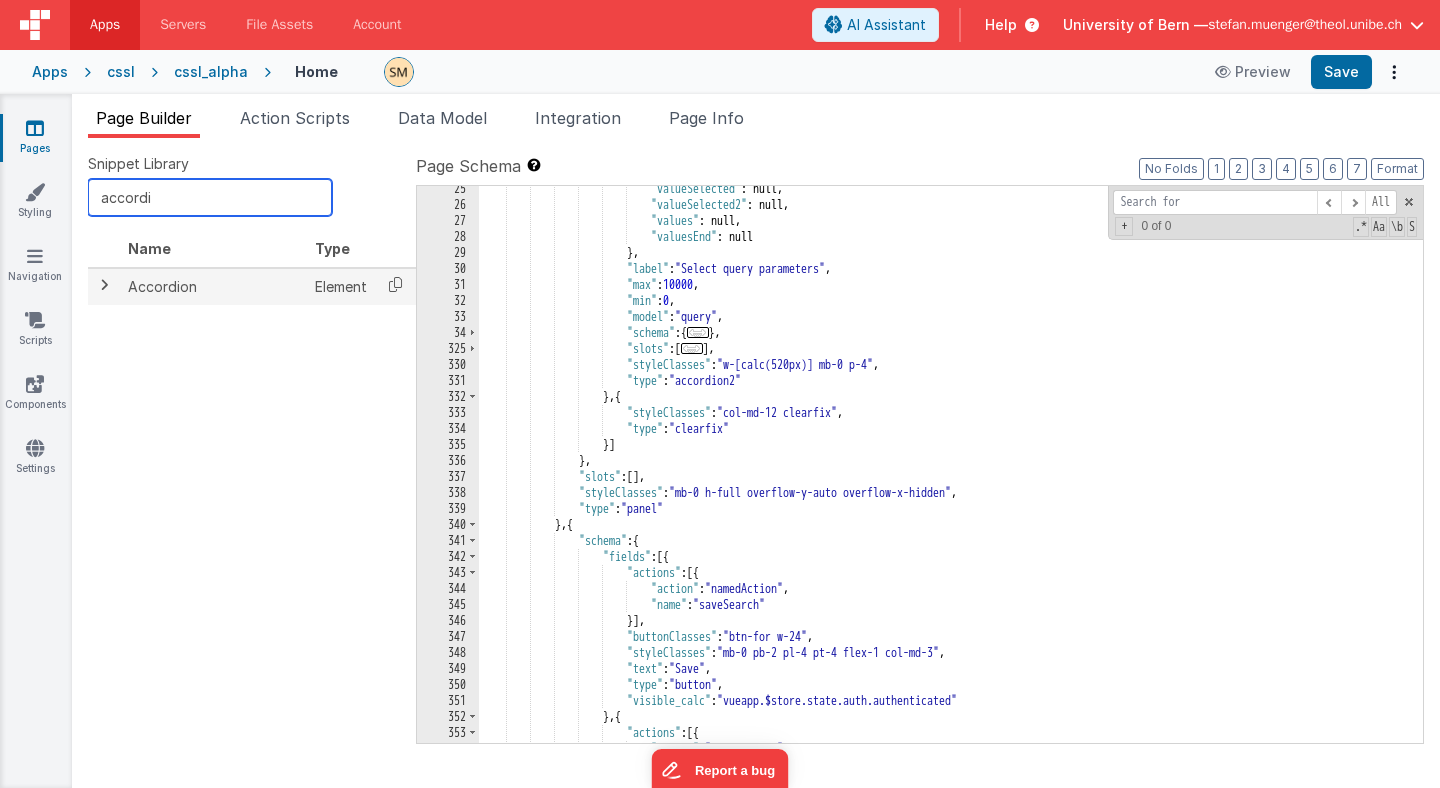 type on "accordi" 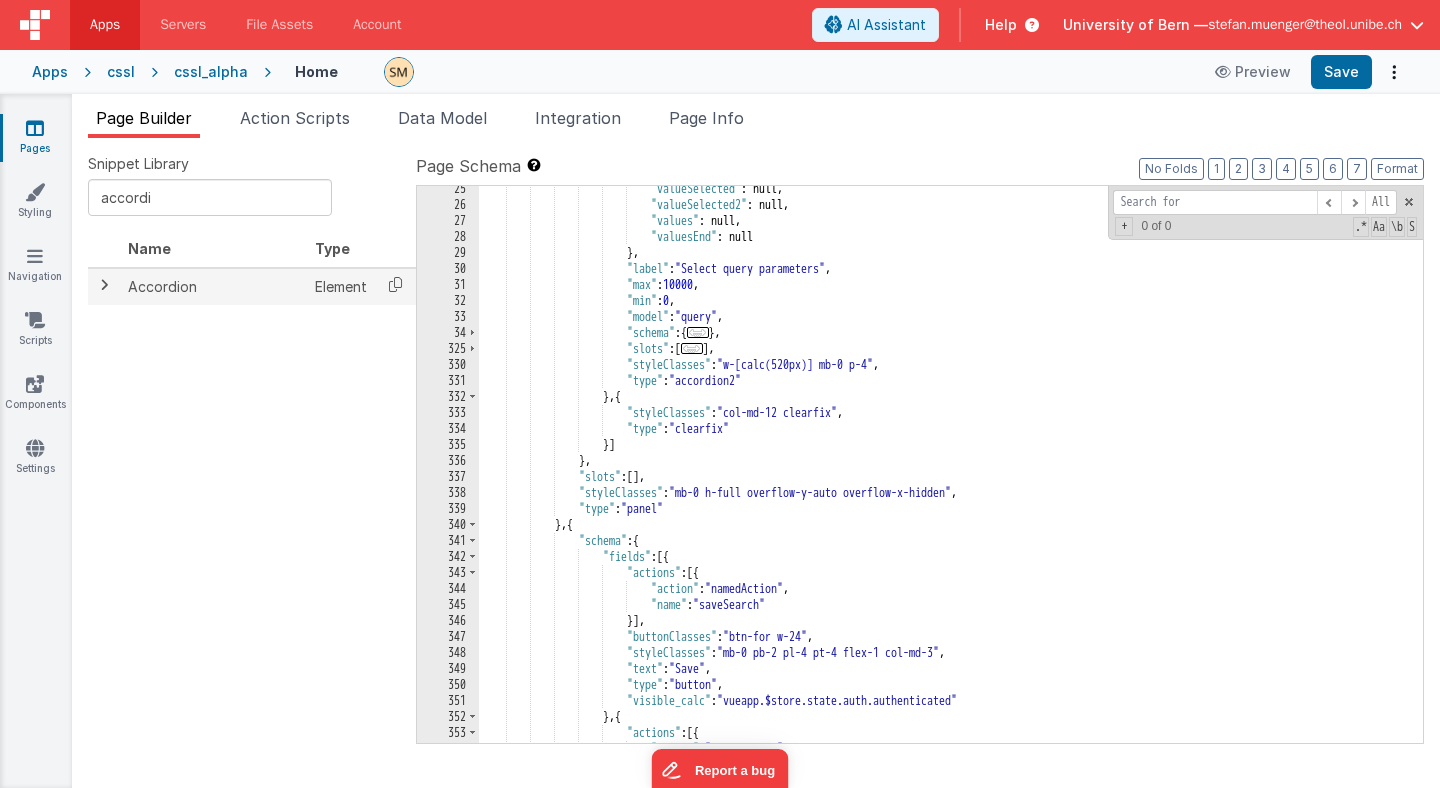 click at bounding box center (104, 285) 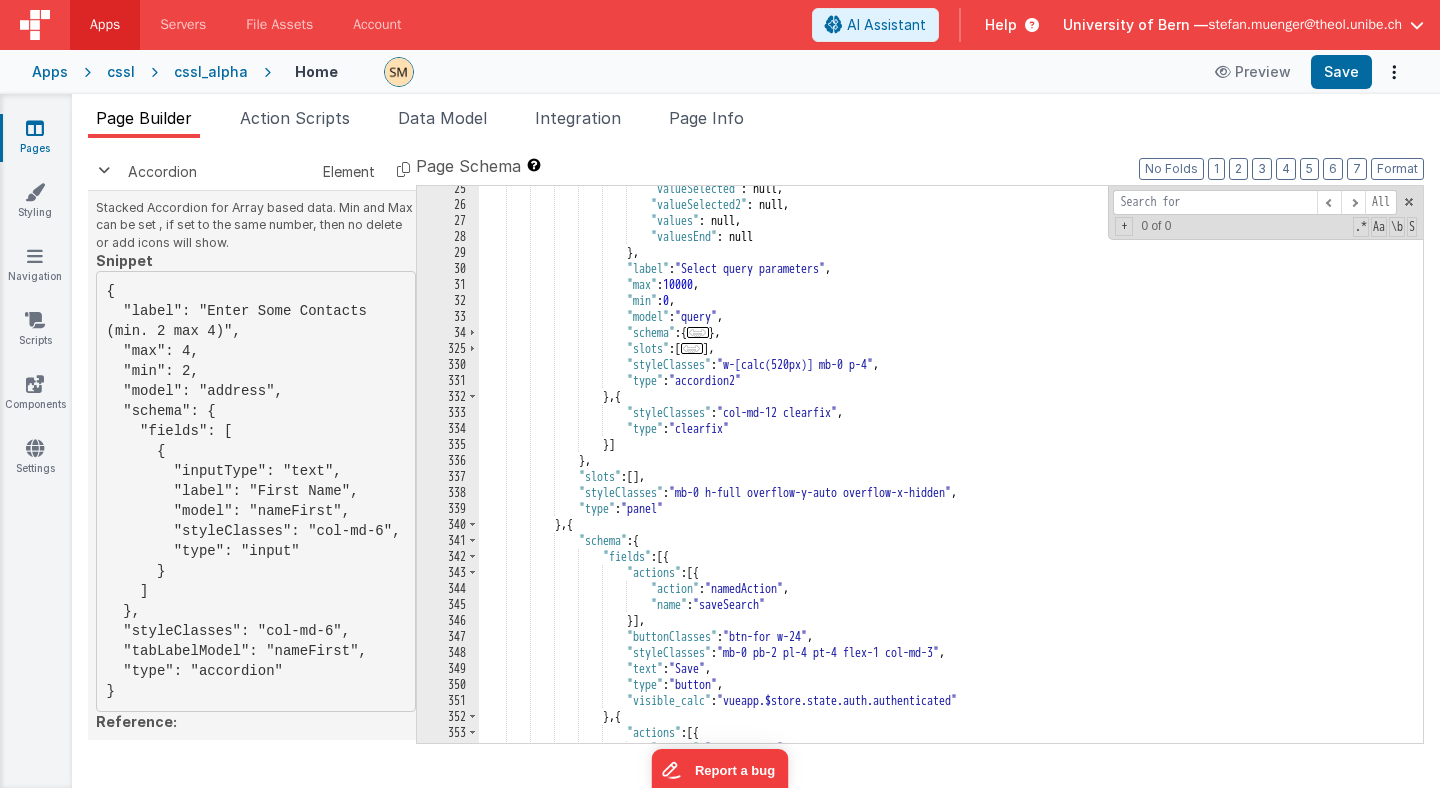 scroll, scrollTop: 135, scrollLeft: 0, axis: vertical 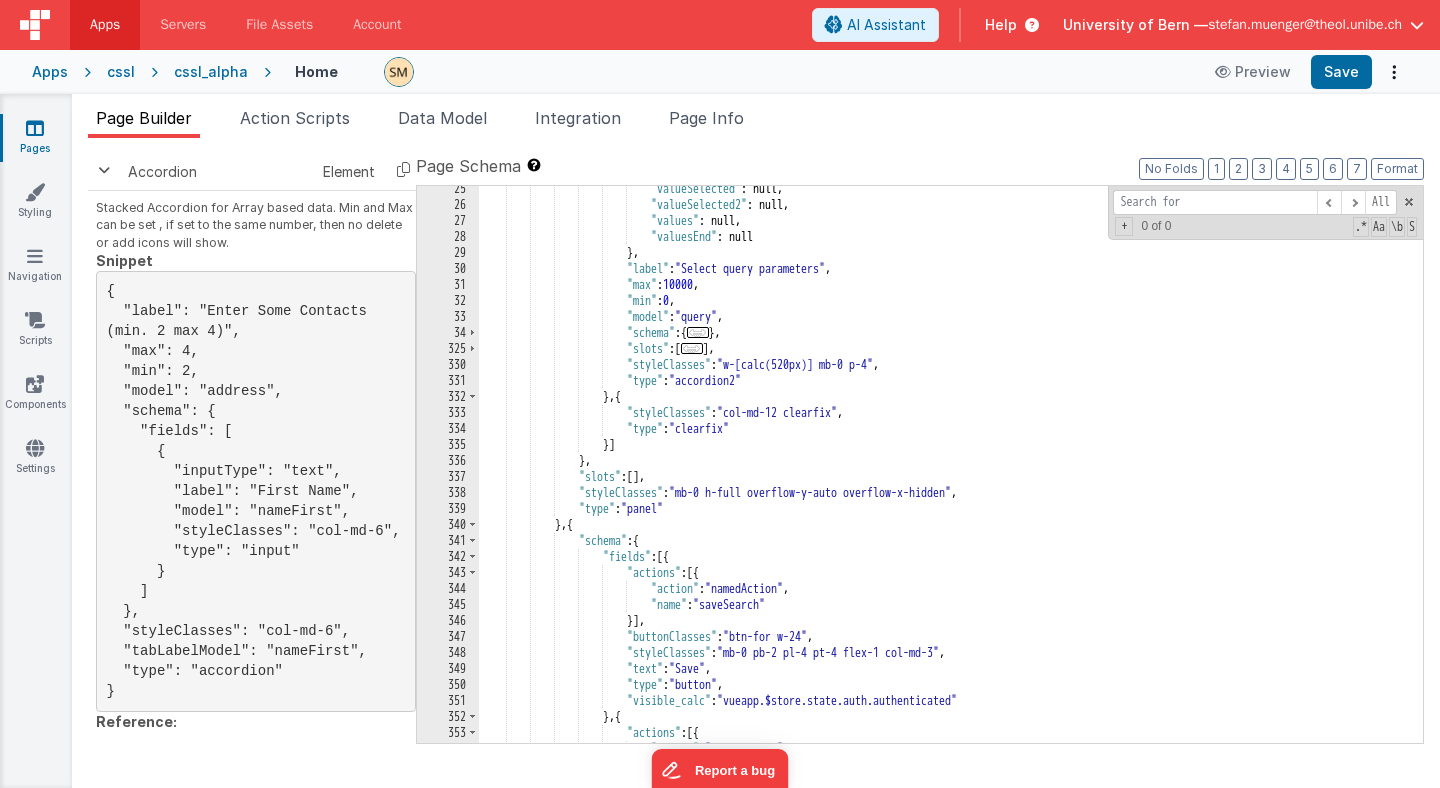 click at bounding box center (1028, 25) 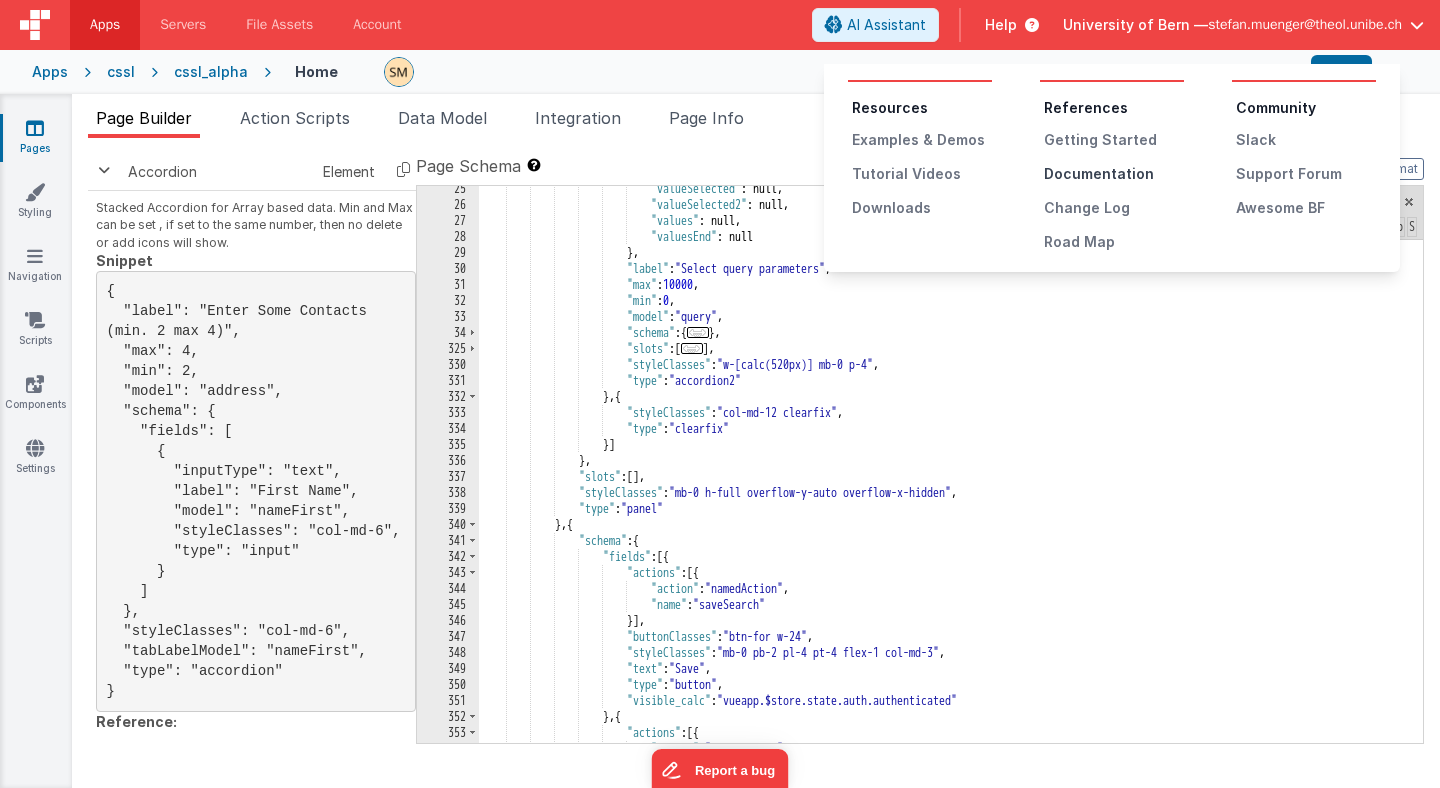 click on "Documentation" at bounding box center (1114, 174) 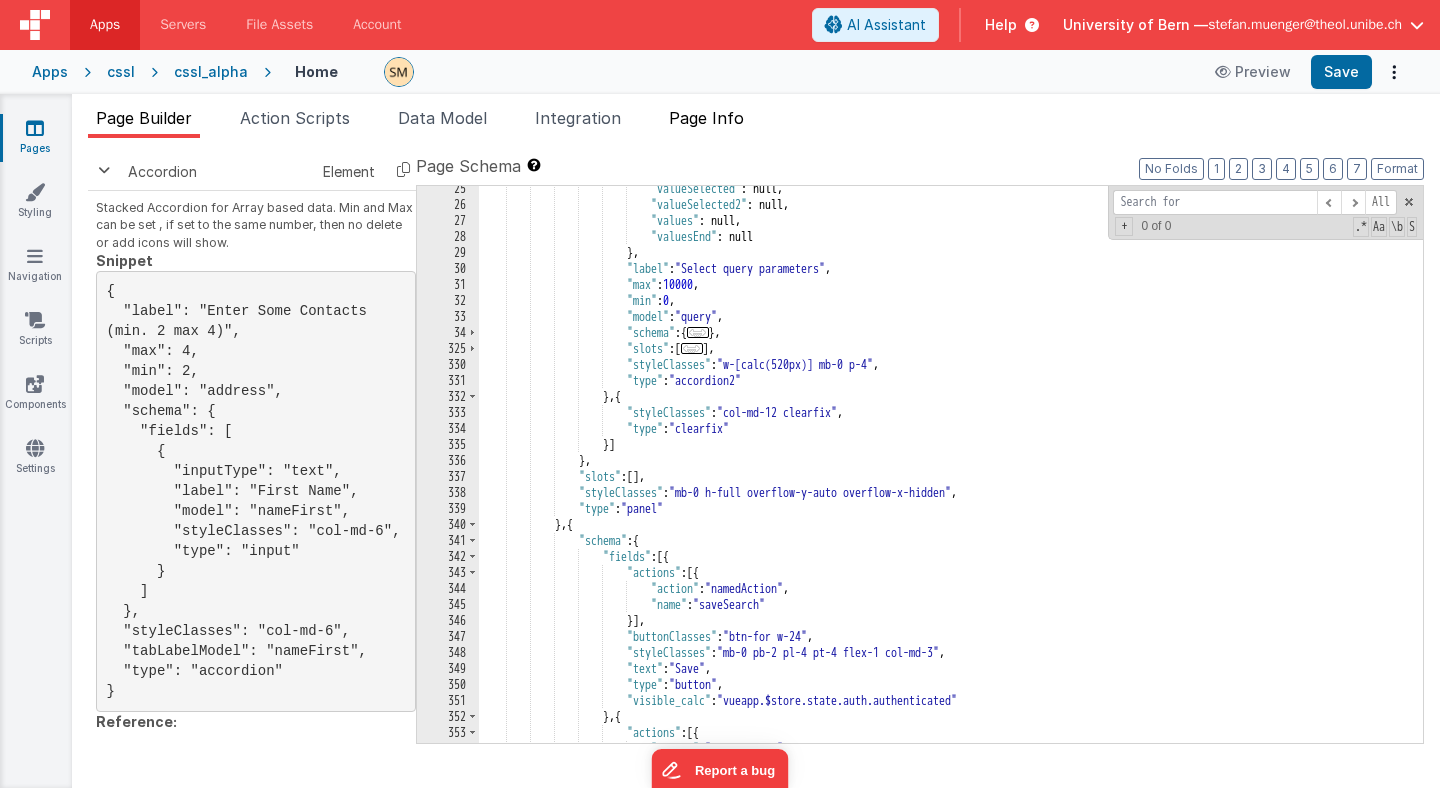 click on "Page Info" at bounding box center (706, 118) 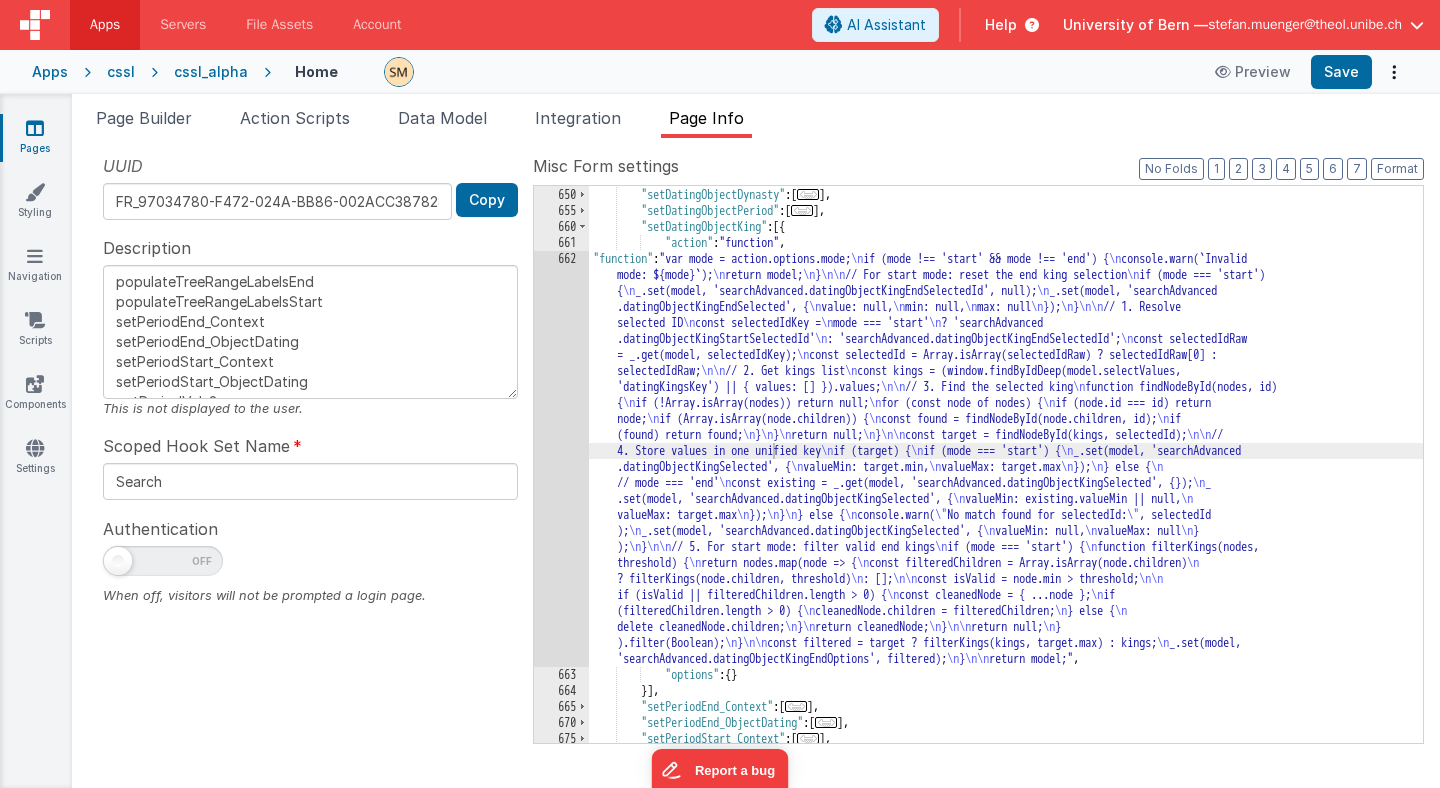 click on ""setDatingObjectKing" :  [{                "action" :  "function" , "function" :  "var mode = action.options.mode; \n if (mode !== 'start' && mode !== 'end') { \n   console.warn(`Invalid       mode: ${mode}`); \n   return model; \n } \n\n // For start mode: reset the end king selection \n if (mode === 'start')       { \n   _.set(model, 'searchAdvanced.datingObjectKingEndSelectedId', null); \n   _.set(model, 'searchAdvanced      .datingObjectKingEndSelected', { \n     value: null, \n     min: null, \n     max: null \n   }); \n } \n\n // 1. Resolve       selected ID \n const selectedIdKey = \n   mode === 'start' \n     ? 'searchAdvanced      .datingObjectKingStartSelectedId' \n     : 'searchAdvanced.datingObjectKingEndSelectedId'; \n const selectedIdRaw       = _.get(model, selectedIdKey); \n      selectedIdRaw; \n\n \n      \n" at bounding box center [1006, 465] 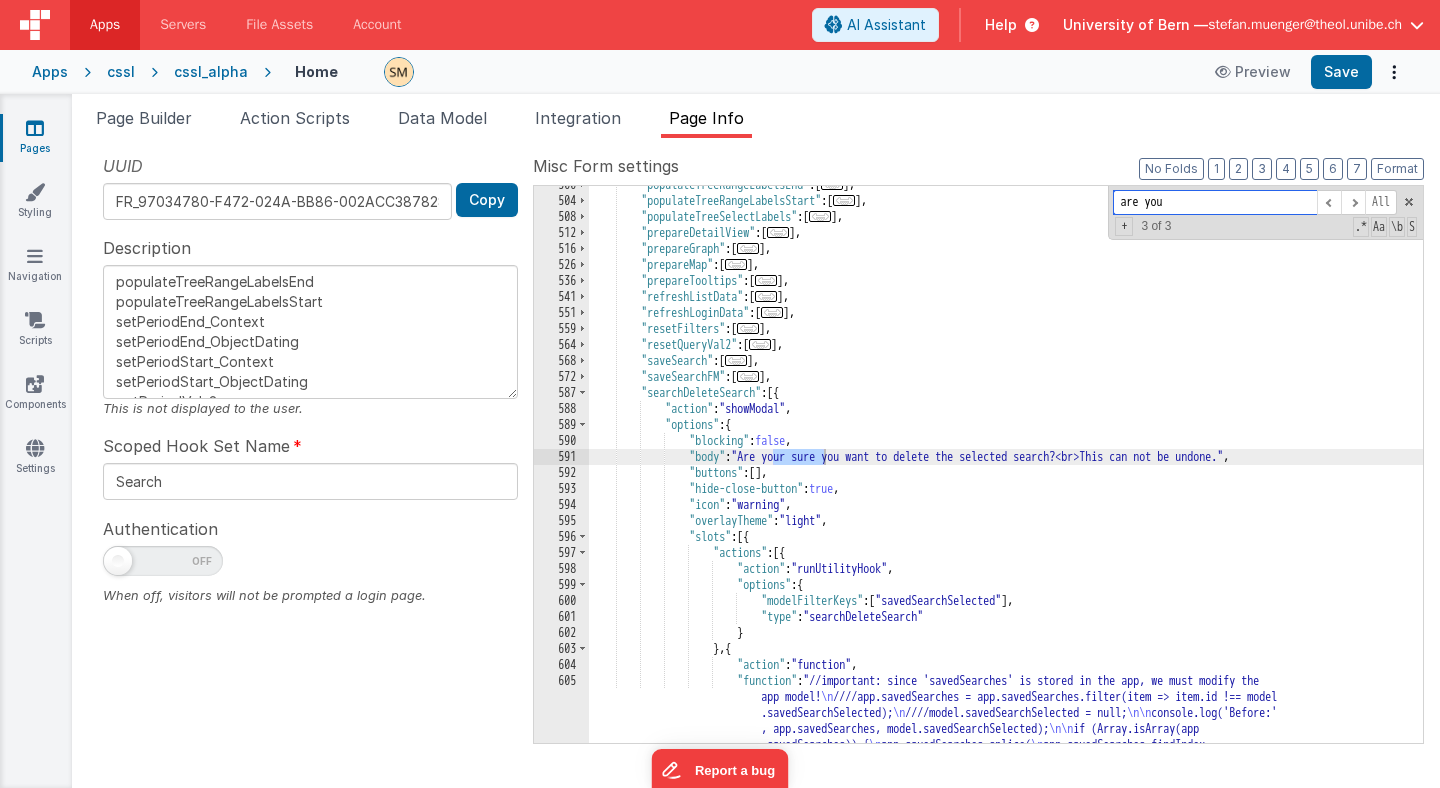 scroll, scrollTop: 3049, scrollLeft: 0, axis: vertical 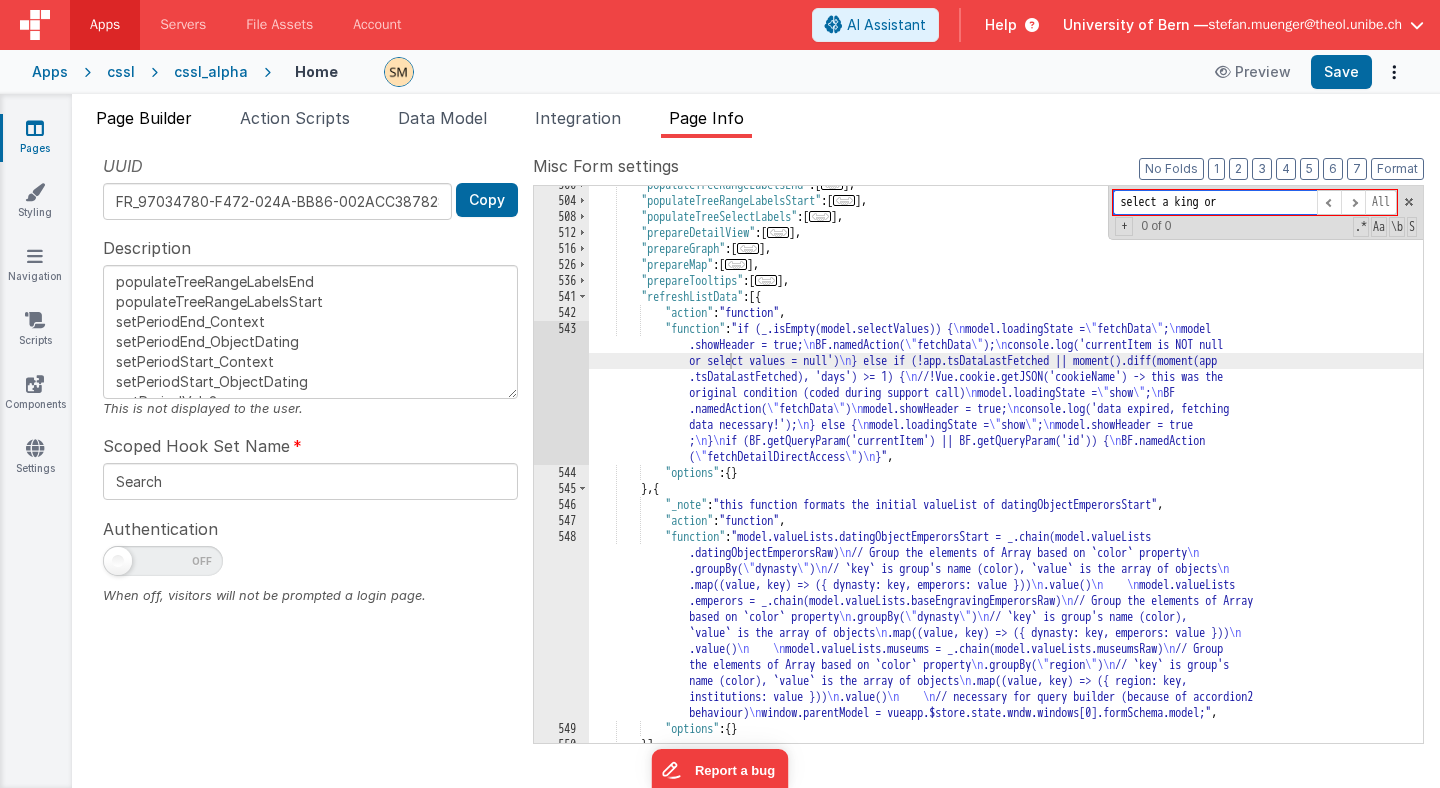 type on "select a king or" 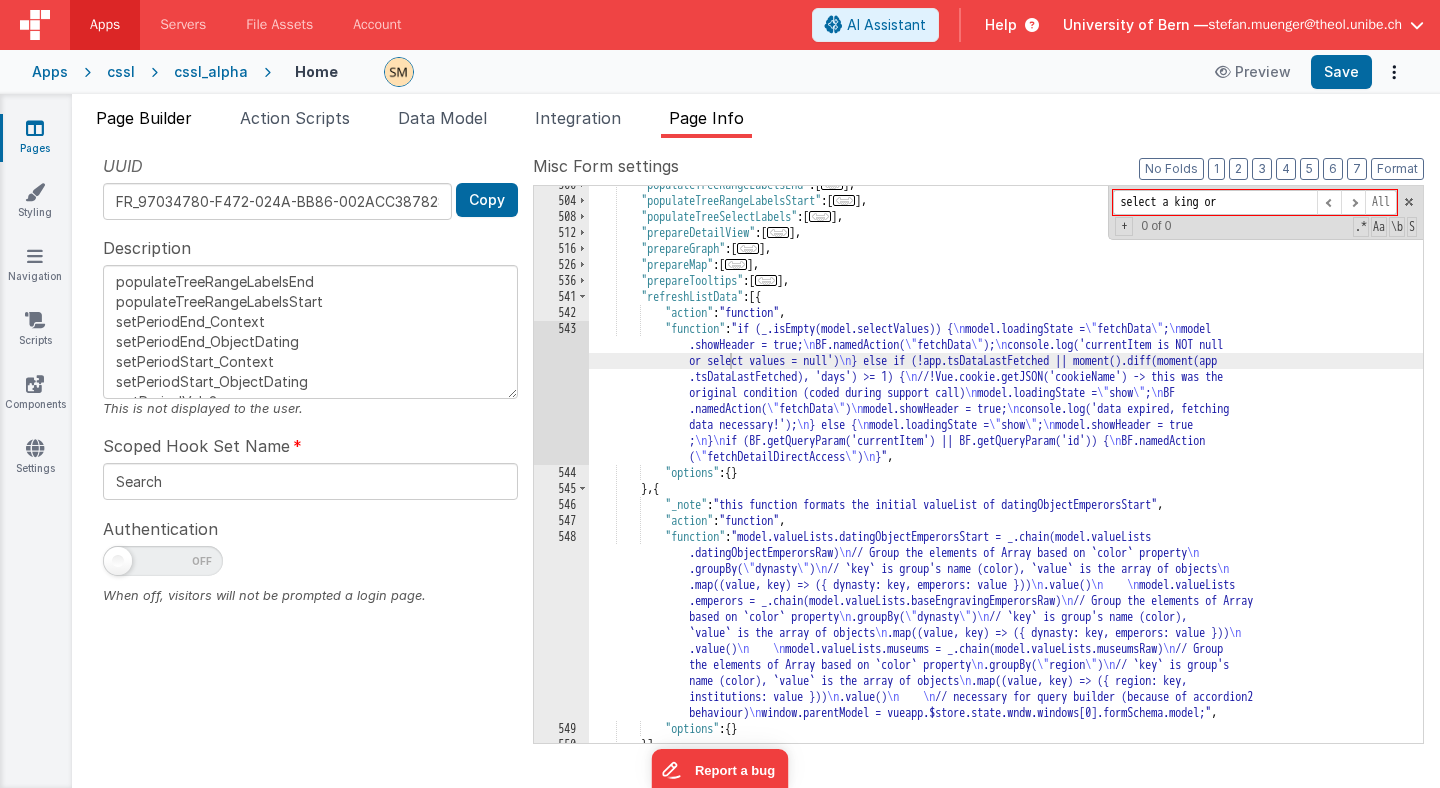 click on "Page Builder" at bounding box center (144, 118) 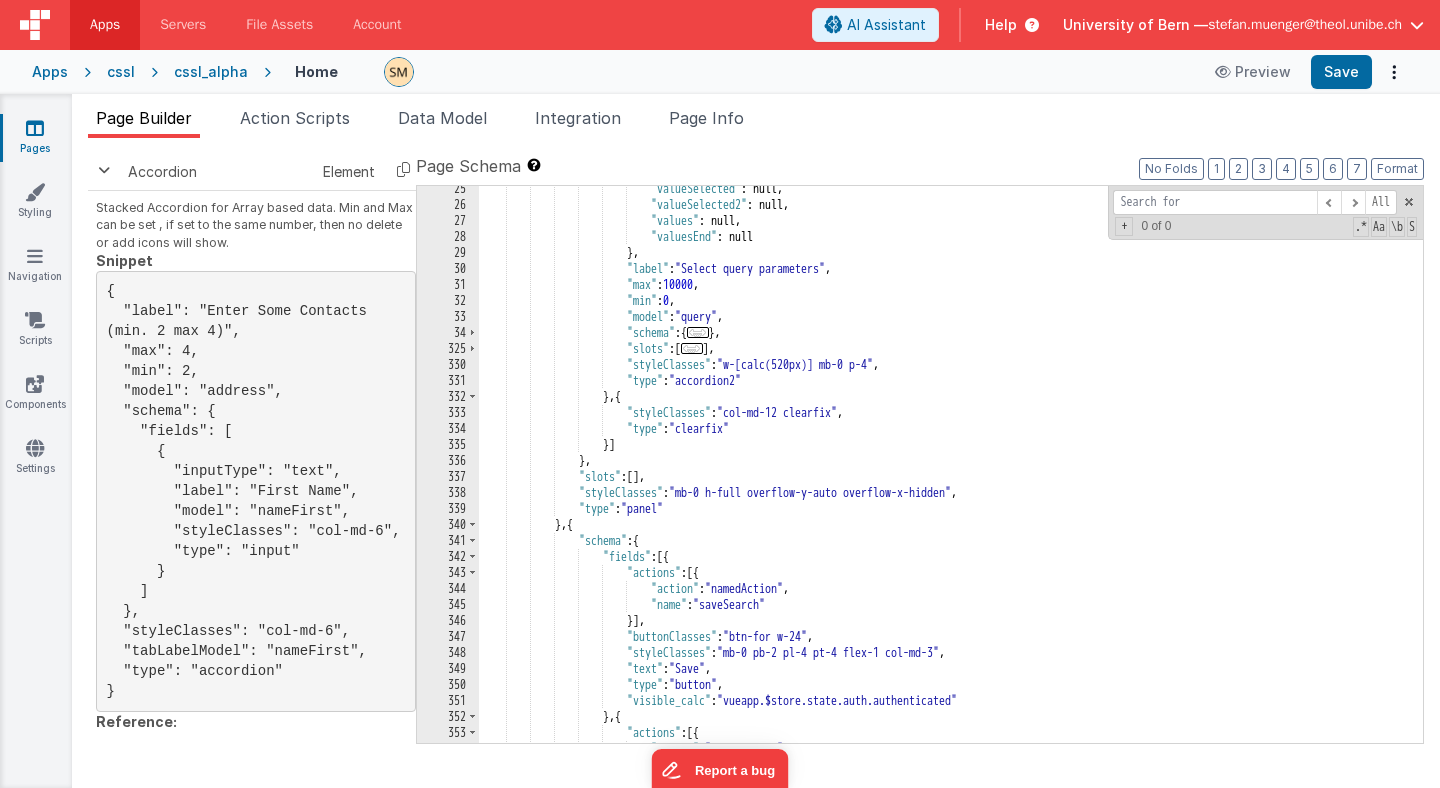 click on ""valueSelected" : null,                                    "valueSelected2" : null,                                    "values" : null,                                    "valuesEnd" : null                               } ,                               "label" :  "Select query parameters" ,                               "max" :  10000 ,                               "min" :  0 ,                               "model" :  "query" ,                               "schema" :  { ... } ,                               "slots" :  [ ... ] ,                               "styleClasses" :  "w-[calc(520px)] mb-0 p-4" ,                               "type" :  "accordion2"                          } ,  {                               "styleClasses" :  "col-md-12 clearfix" ,                               "type" :  "clearfix"                          }]                     } ,                     "slots" :  [ ] ,                     "styleClasses" :  ,                     "type" :  "panel" }" at bounding box center (951, 475) 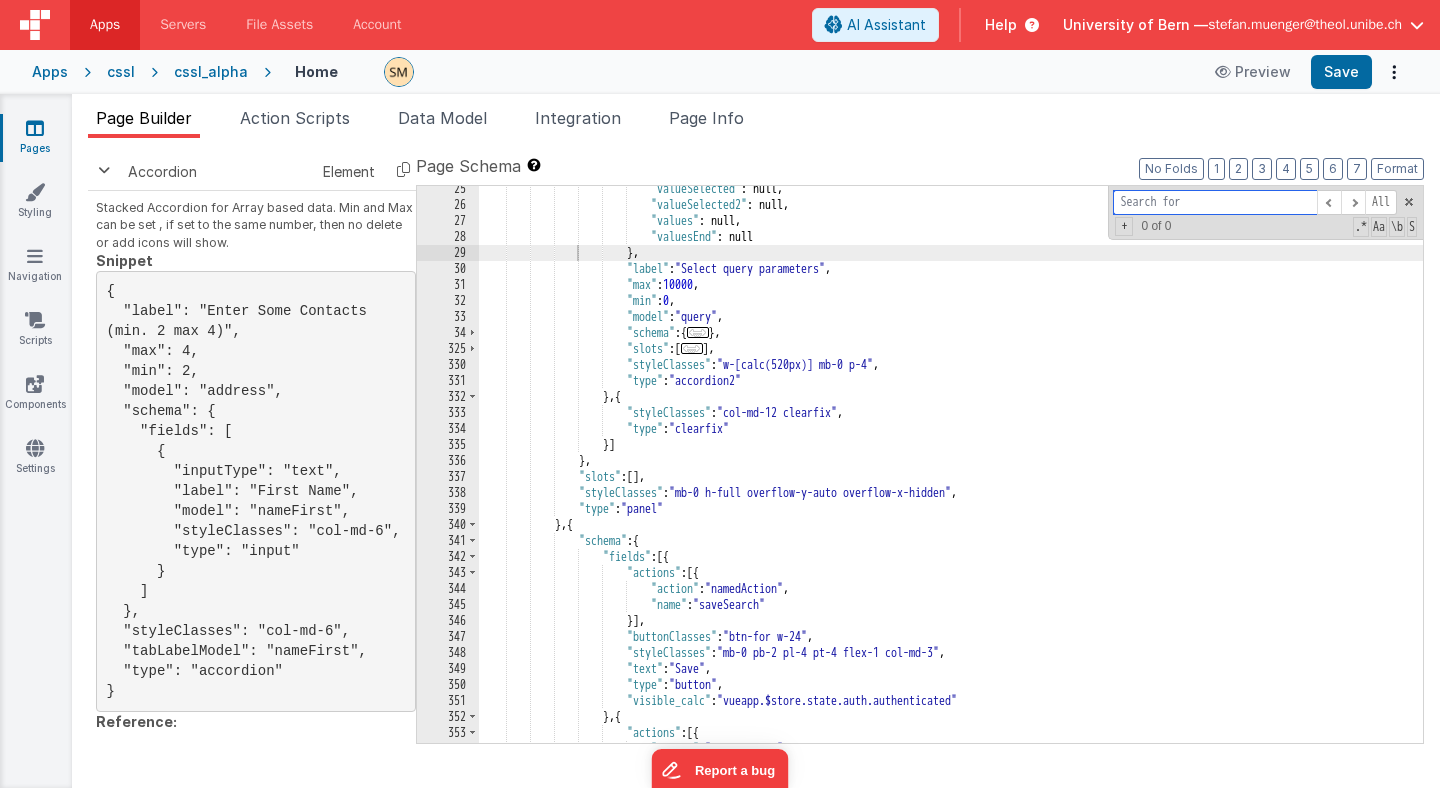 paste on "select a king or" 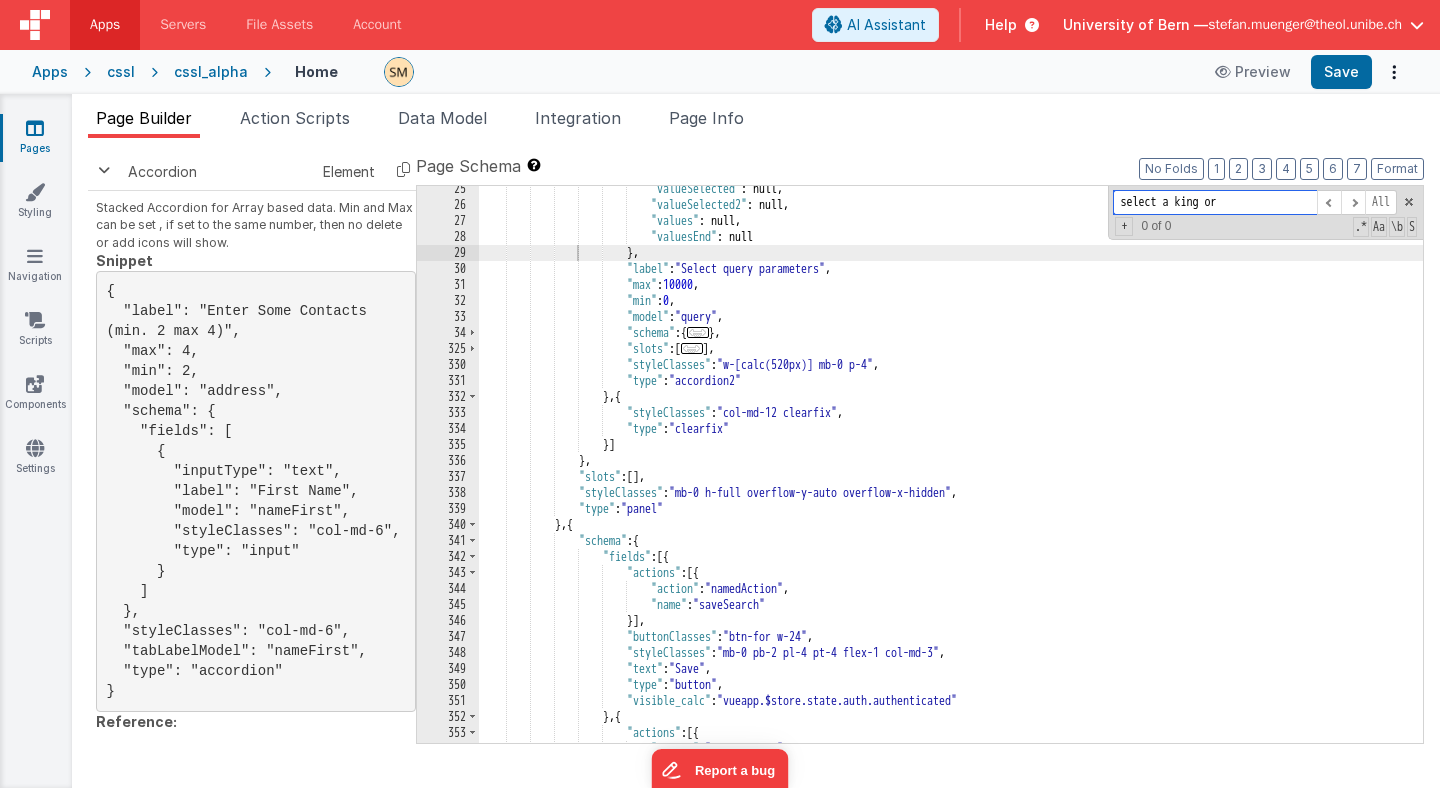 scroll, scrollTop: 15593, scrollLeft: 0, axis: vertical 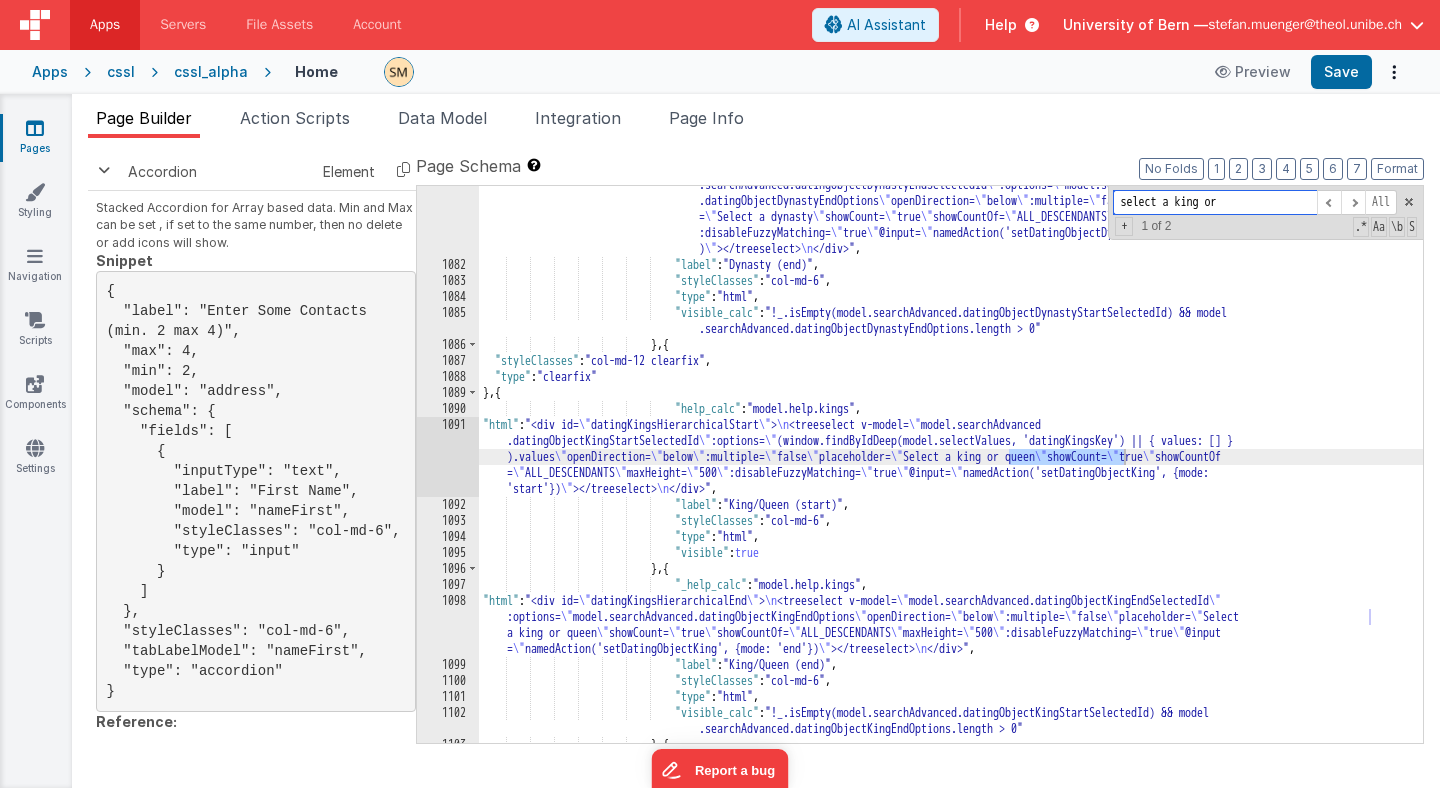 type on "select a king or" 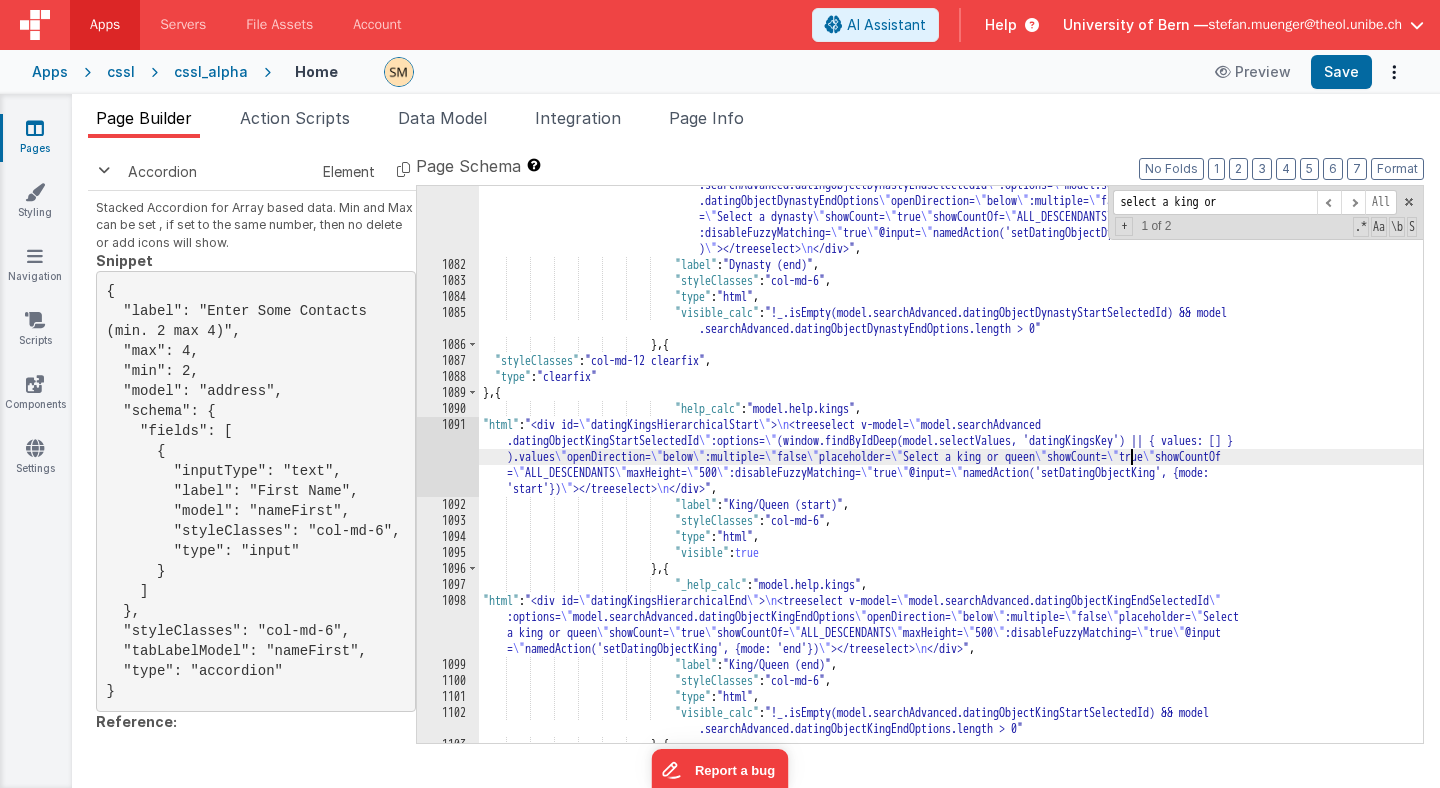 click on ""html" :  "<div id= \" datingDynastiesHierarchicalEnd \" > \n     <treeselect v-model= \" model                                      .searchAdvanced.datingObjectDynastyEndSelectedId \"  :options= \" model.searchAdvanced                                      .datingObjectDynastyEndOptions \"  openDirection= \" below \"  :multiple= \" false \"  placeholder                                      = \" Select a dynasty \"  showCount= \" true \"  showCountOf= \" ALL_DESCENDANTS \"  maxHeight= \" 500 \"                                        :disableFuzzyMatching= \" true \"  @input= \" namedAction('setDatingObjectDynasty', {mode: 'end'}                                      ) \" ></treeselect> \n </div>" ,                                         "label" :  "Dynasty (end)" ," at bounding box center [951, 495] 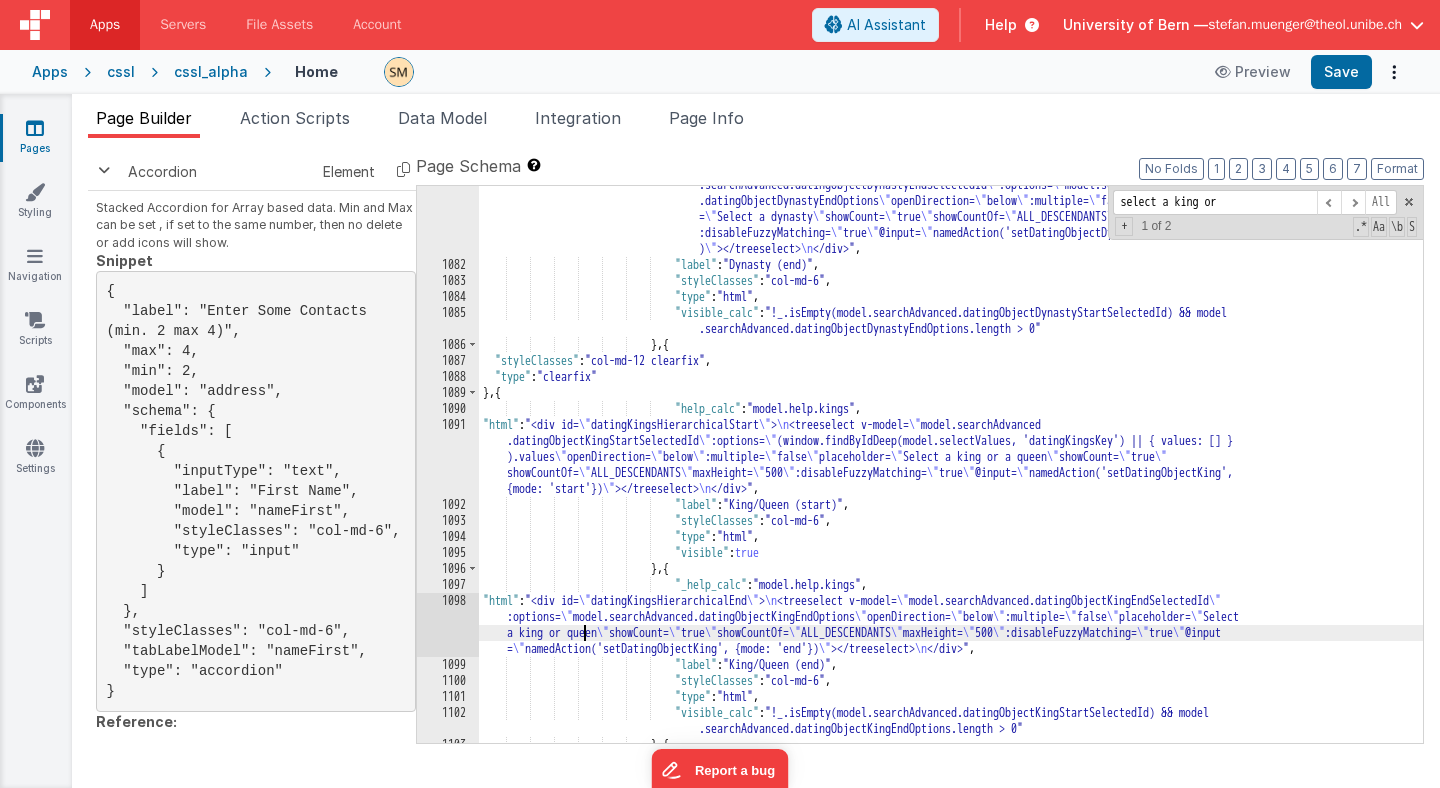 click on ""html" :  "<div id= \" datingDynastiesHierarchicalEnd \" > \n     <treeselect v-model= \" model                                      .searchAdvanced.datingObjectDynastyEndSelectedId \"  :options= \" model.searchAdvanced                                      .datingObjectDynastyEndOptions \"  openDirection= \" below \"  :multiple= \" false \"  placeholder                                      = \" Select a dynasty \"  showCount= \" true \"  showCountOf= \" ALL_DESCENDANTS \"  maxHeight= \" 500 \"                                        :disableFuzzyMatching= \" true \"  @input= \" namedAction('setDatingObjectDynasty', {mode: 'end'}                                      ) \" ></treeselect> \n </div>" ,                                         "label" :  "Dynasty (end)" ," at bounding box center (951, 495) 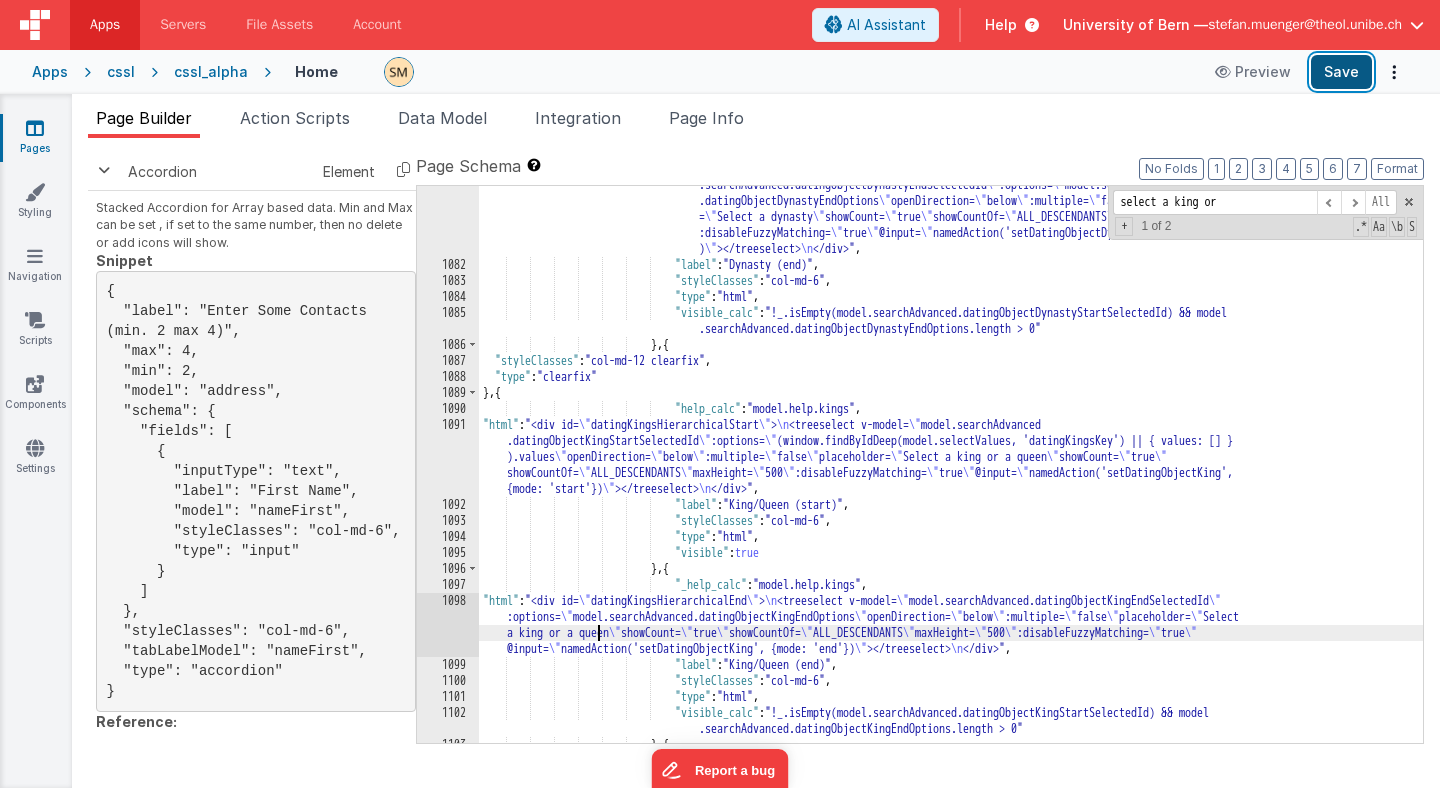 click on "Save" at bounding box center (1341, 72) 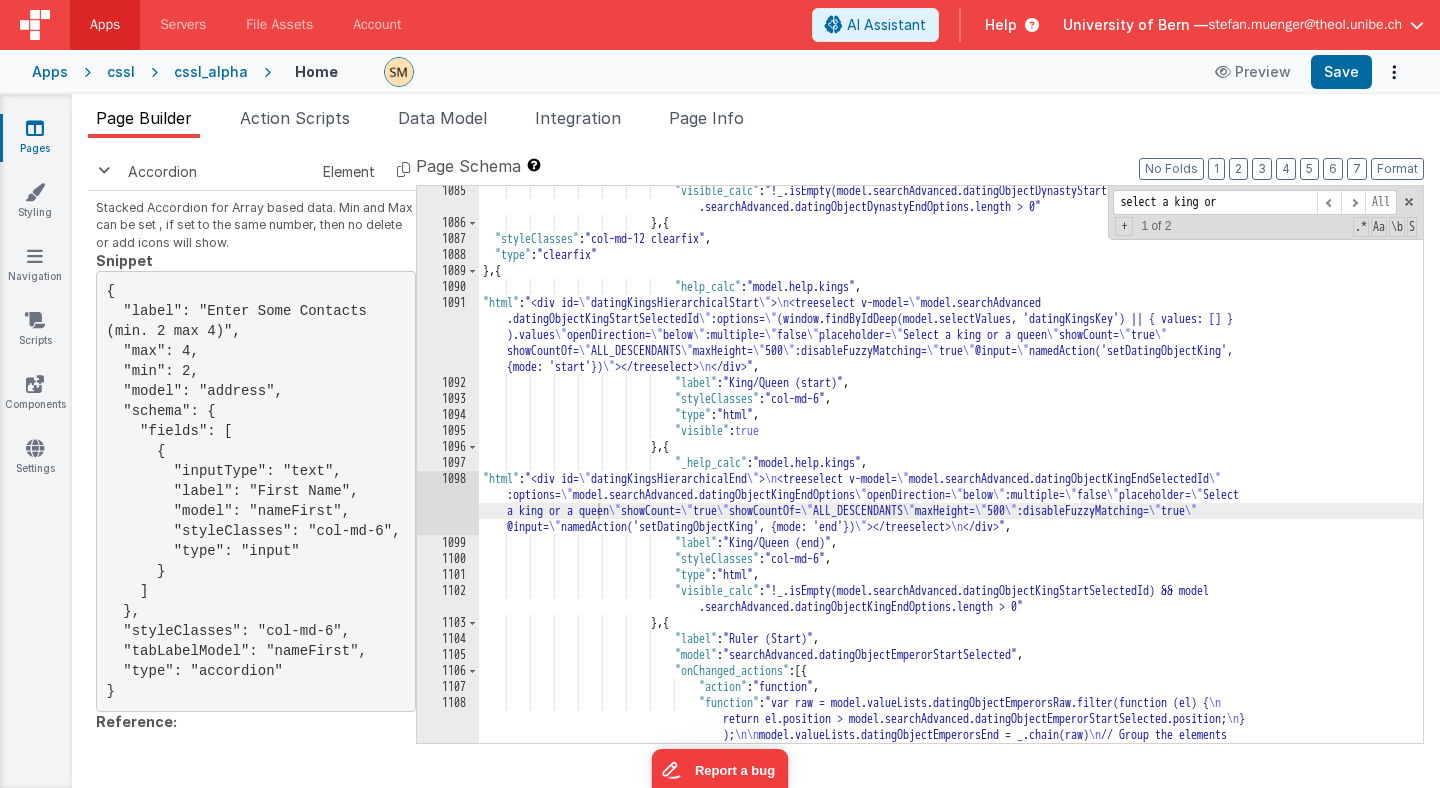 scroll, scrollTop: 15715, scrollLeft: 0, axis: vertical 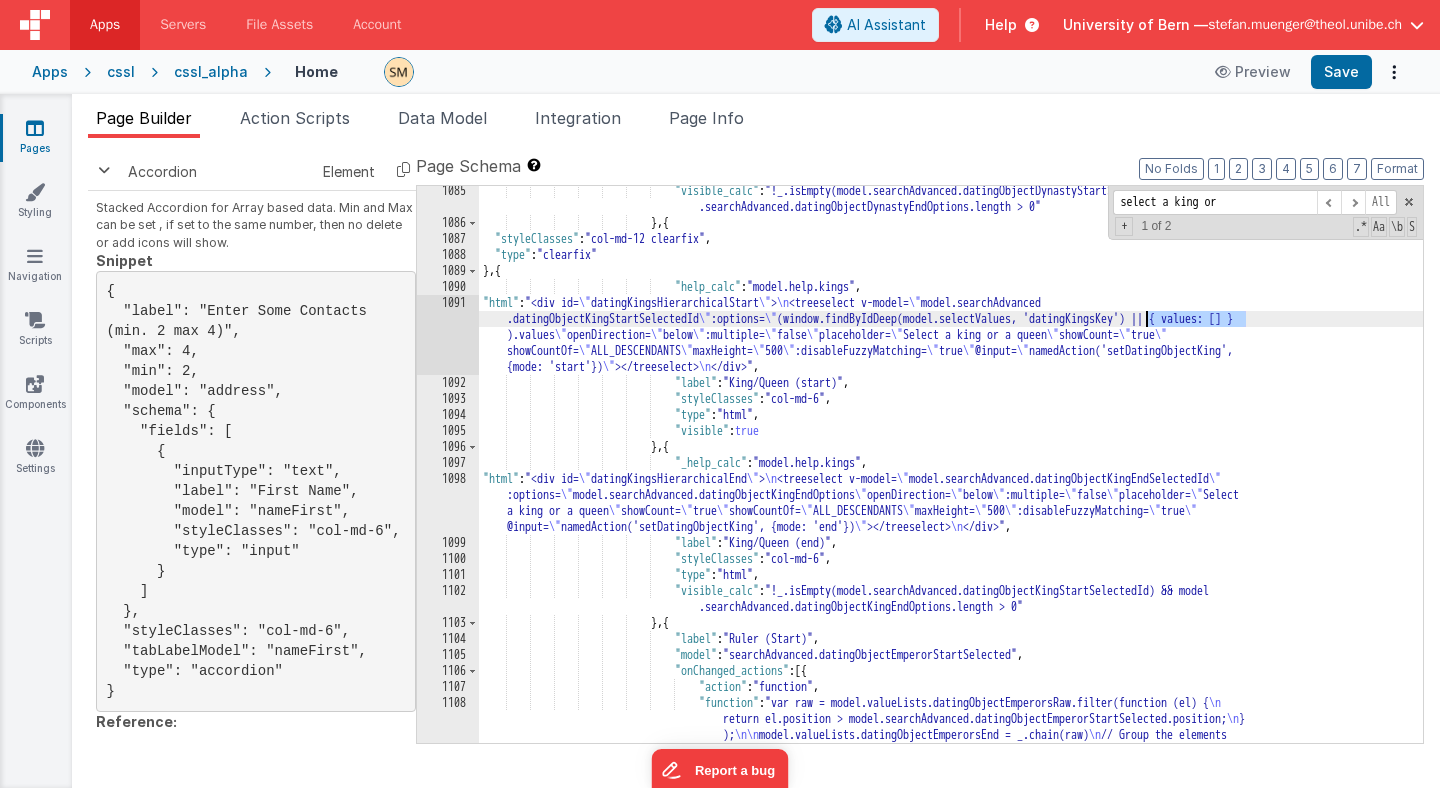 click on ""html" :  "<div id= \" datingKingsHierarchicalStart \" > \n     <treeselect v-model= \" model.searchAdvanced      .datingObjectKingStartSelectedId \"  :options= \" (window.findByIdDeep(model.selectValues, 'datingKingsKey') || { values: [] }      ).values \"  openDirection= \" below \"  :multiple= \" false \"  placeholder= \" Select a king or a queen \"  showCount= \" true \"        showCountOf= \" ALL_DESCENDANTS \"  maxHeight= \" 500 \"  :disableFuzzyMatching= \" true \"  @input= \" namedAction('setDatingObjectKing',       {mode: 'start'}) \"" at bounding box center [951, 533] 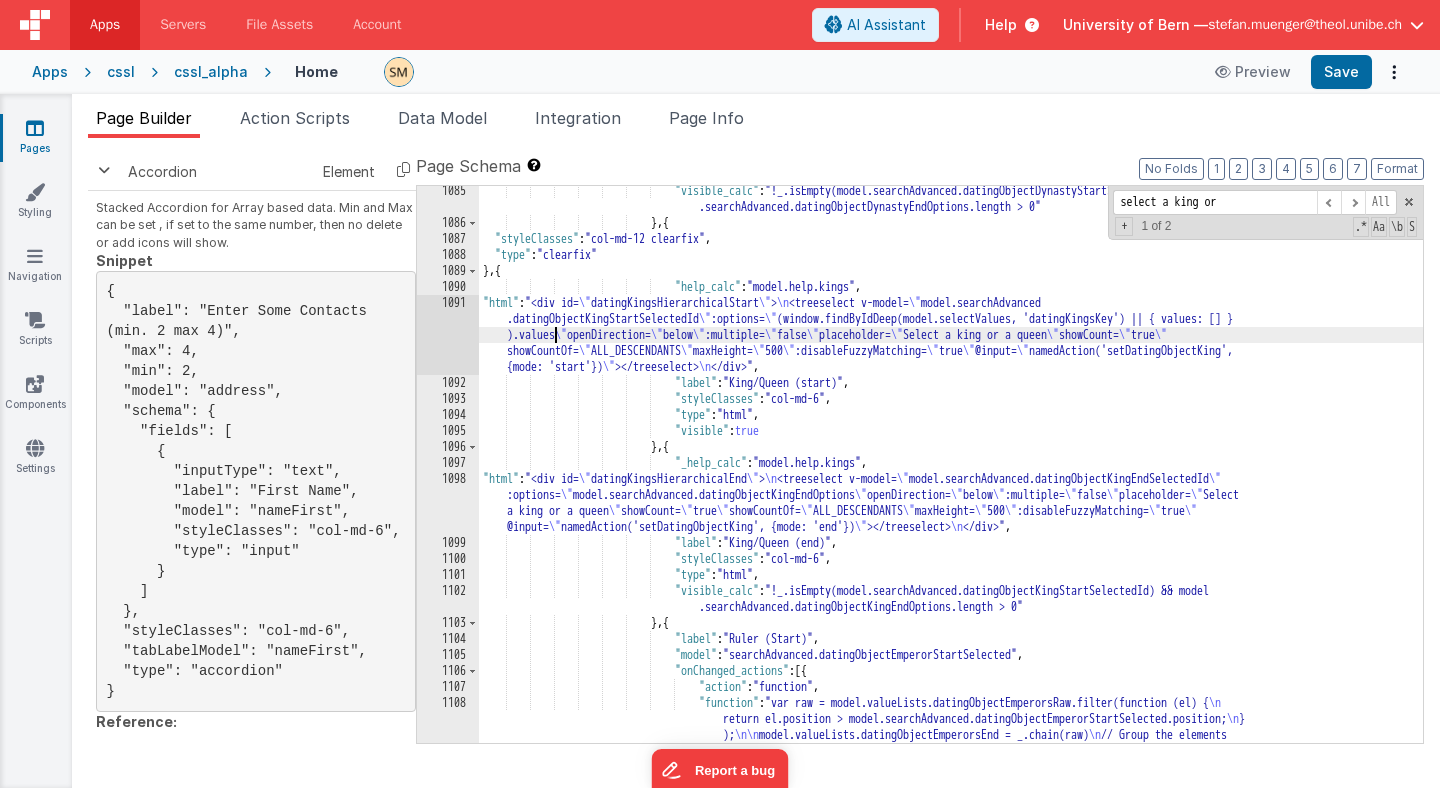 click on ""html" :  "<div id= \" datingKingsHierarchicalStart \" > \n     <treeselect v-model= \" model.searchAdvanced      .datingObjectKingStartSelectedId \"  :options= \" (window.findByIdDeep(model.selectValues, 'datingKingsKey') || { values: [] }      ).values \"  openDirection= \" below \"  :multiple= \" false \"  placeholder= \" Select a king or a queen \"  showCount= \" true \"        showCountOf= \" ALL_DESCENDANTS \"  maxHeight= \" 500 \"  :disableFuzzyMatching= \" true \"  @input= \" namedAction('setDatingObjectKing',       {mode: 'start'}) \"" at bounding box center (951, 533) 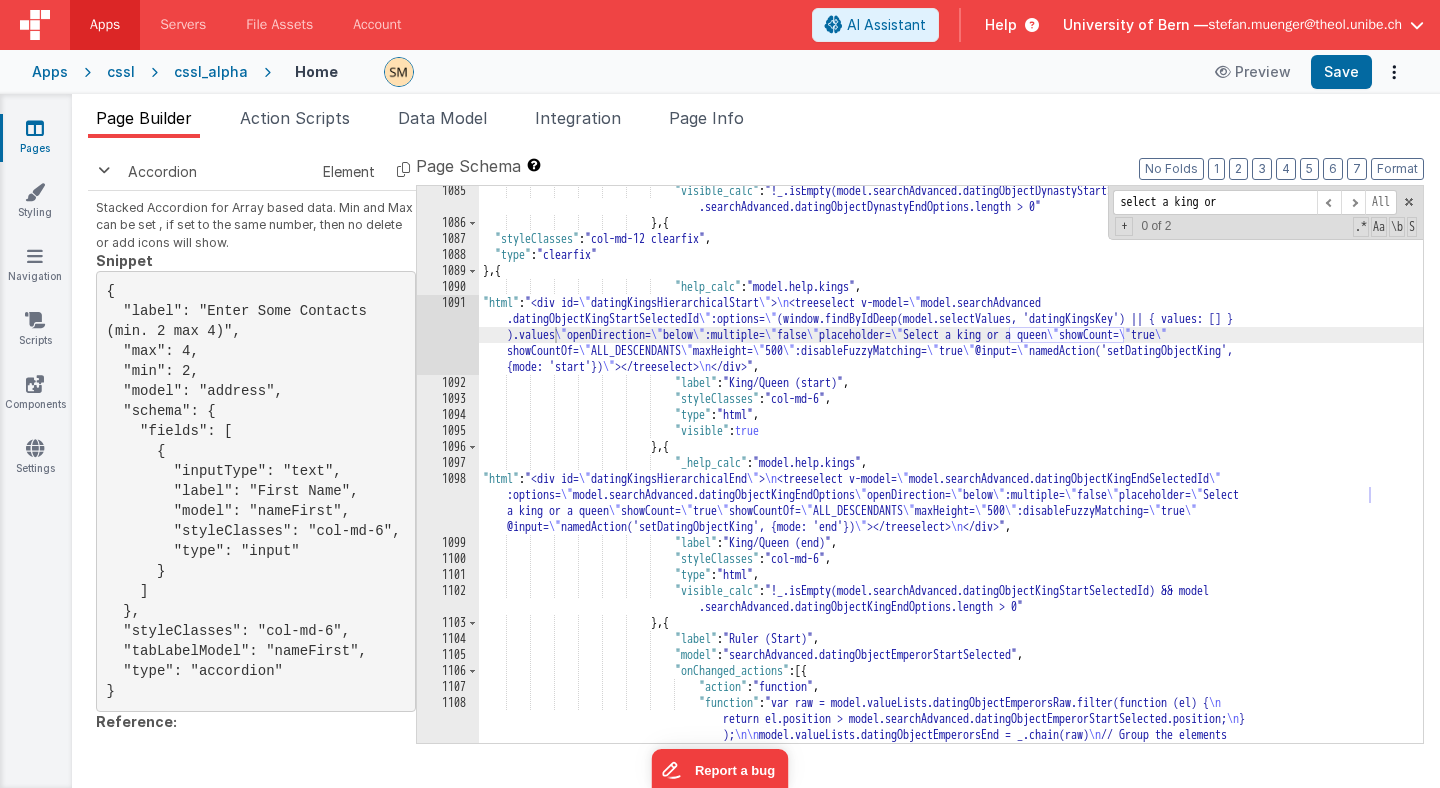 click on ""html" :  "<div id= \" datingKingsHierarchicalStart \" > \n     <treeselect v-model= \" model.searchAdvanced      .datingObjectKingStartSelectedId \"  :options= \" (window.findByIdDeep(model.selectValues, 'datingKingsKey') || { values: [] }      ).values \"  openDirection= \" below \"  :multiple= \" false \"  placeholder= \" Select a king or a queen \"  showCount= \" true \"        showCountOf= \" ALL_DESCENDANTS \"  maxHeight= \" 500 \"  :disableFuzzyMatching= \" true \"  @input= \" namedAction('setDatingObjectKing',       {mode: 'start'}) \"" at bounding box center (951, 533) 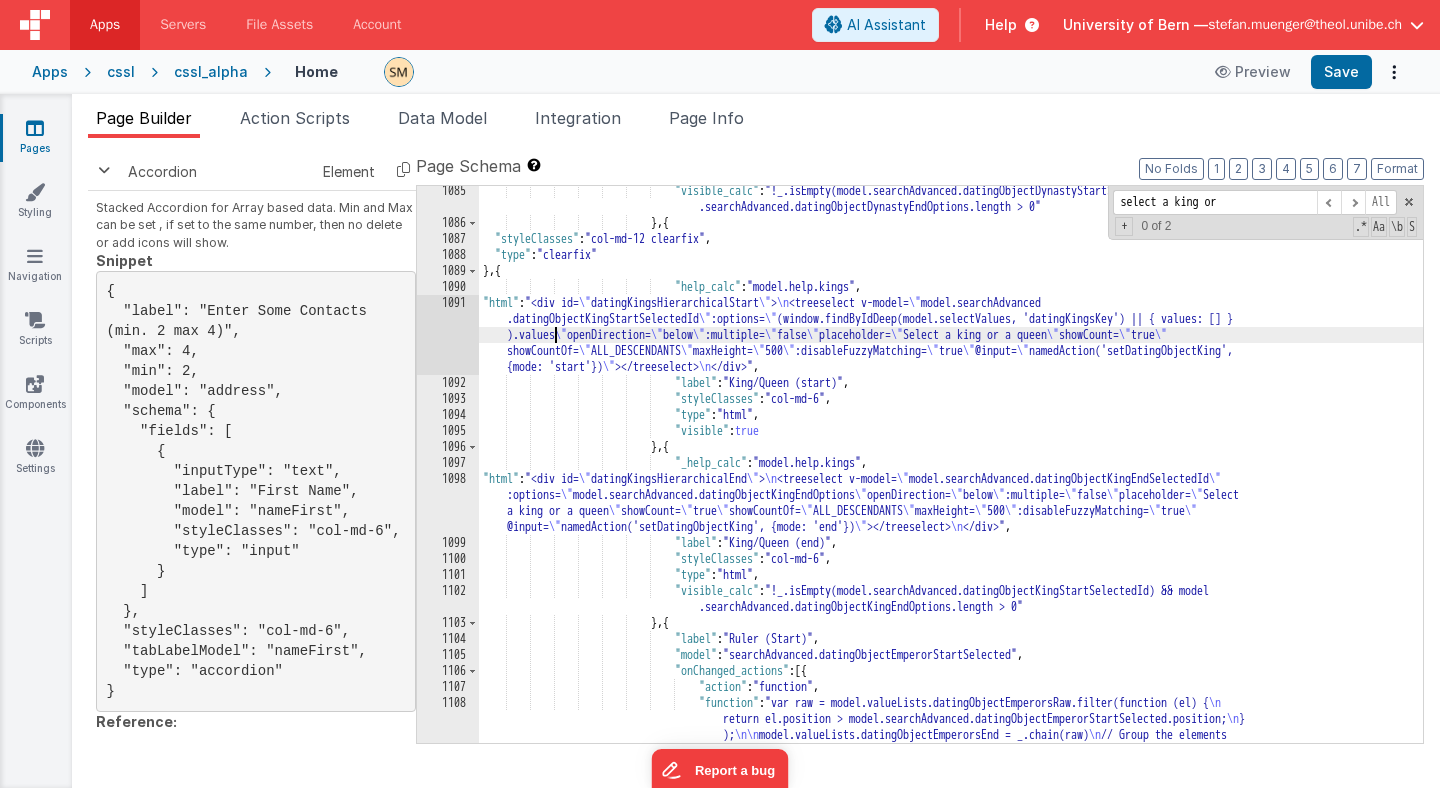 type 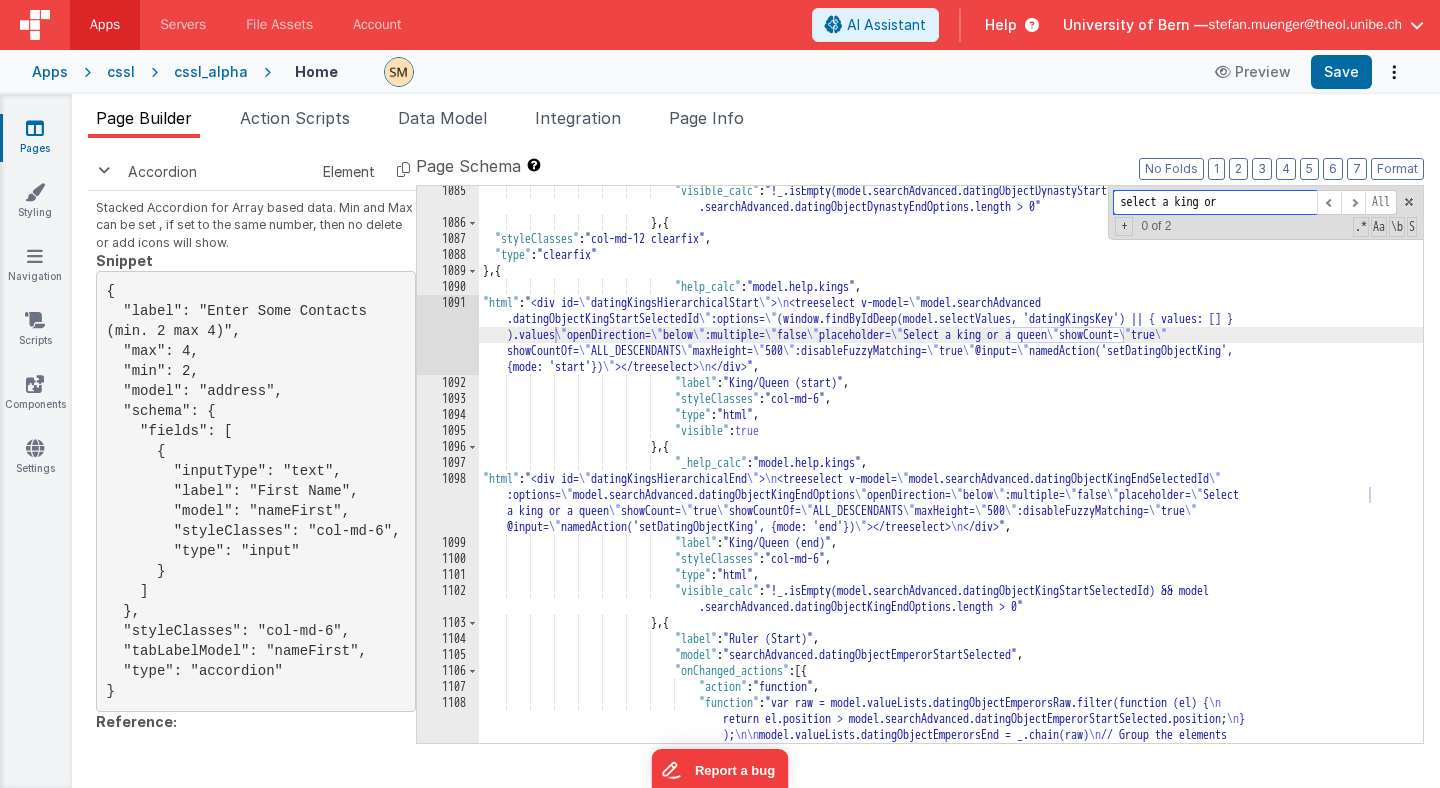 drag, startPoint x: 1255, startPoint y: 198, endPoint x: 1085, endPoint y: 195, distance: 170.02647 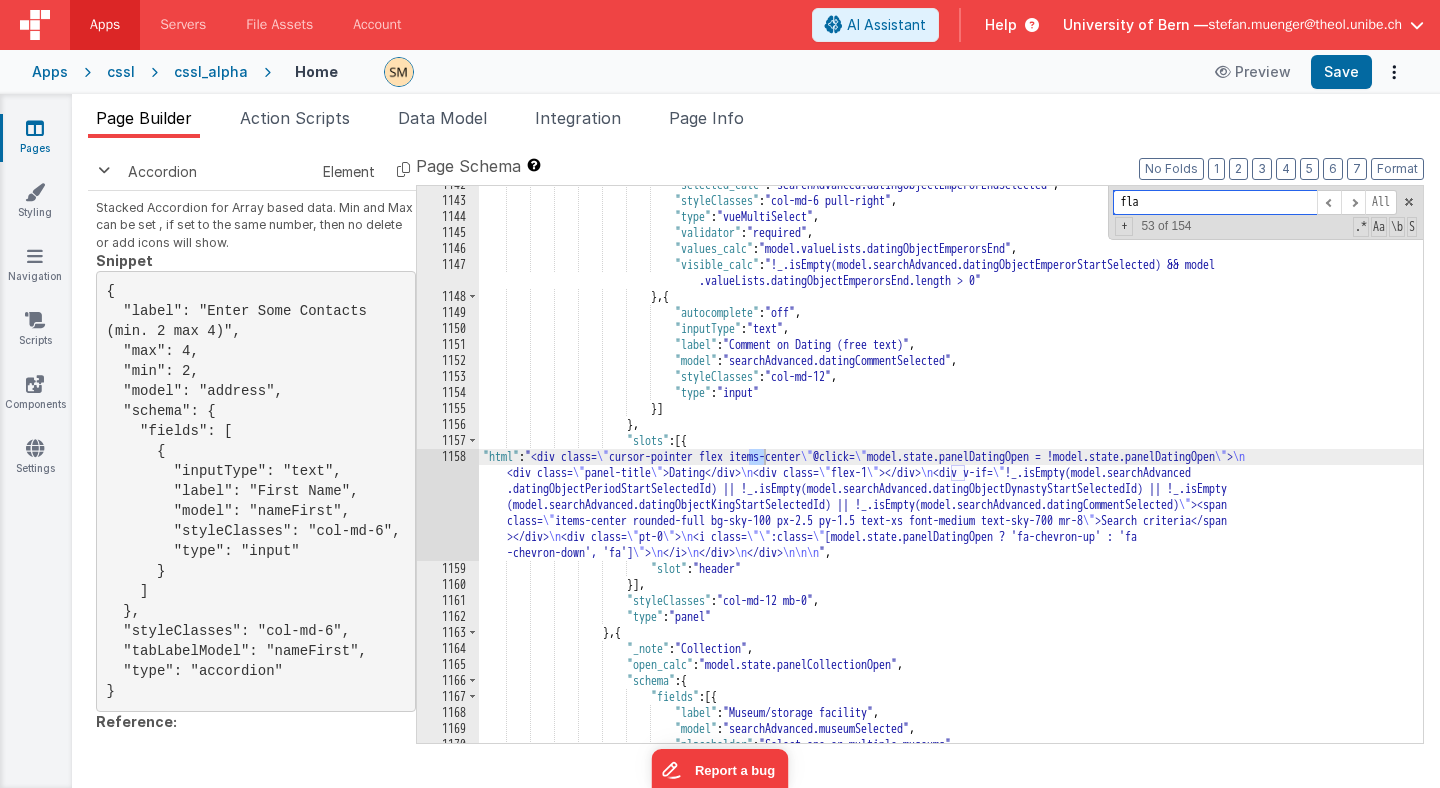 scroll, scrollTop: 20601, scrollLeft: 0, axis: vertical 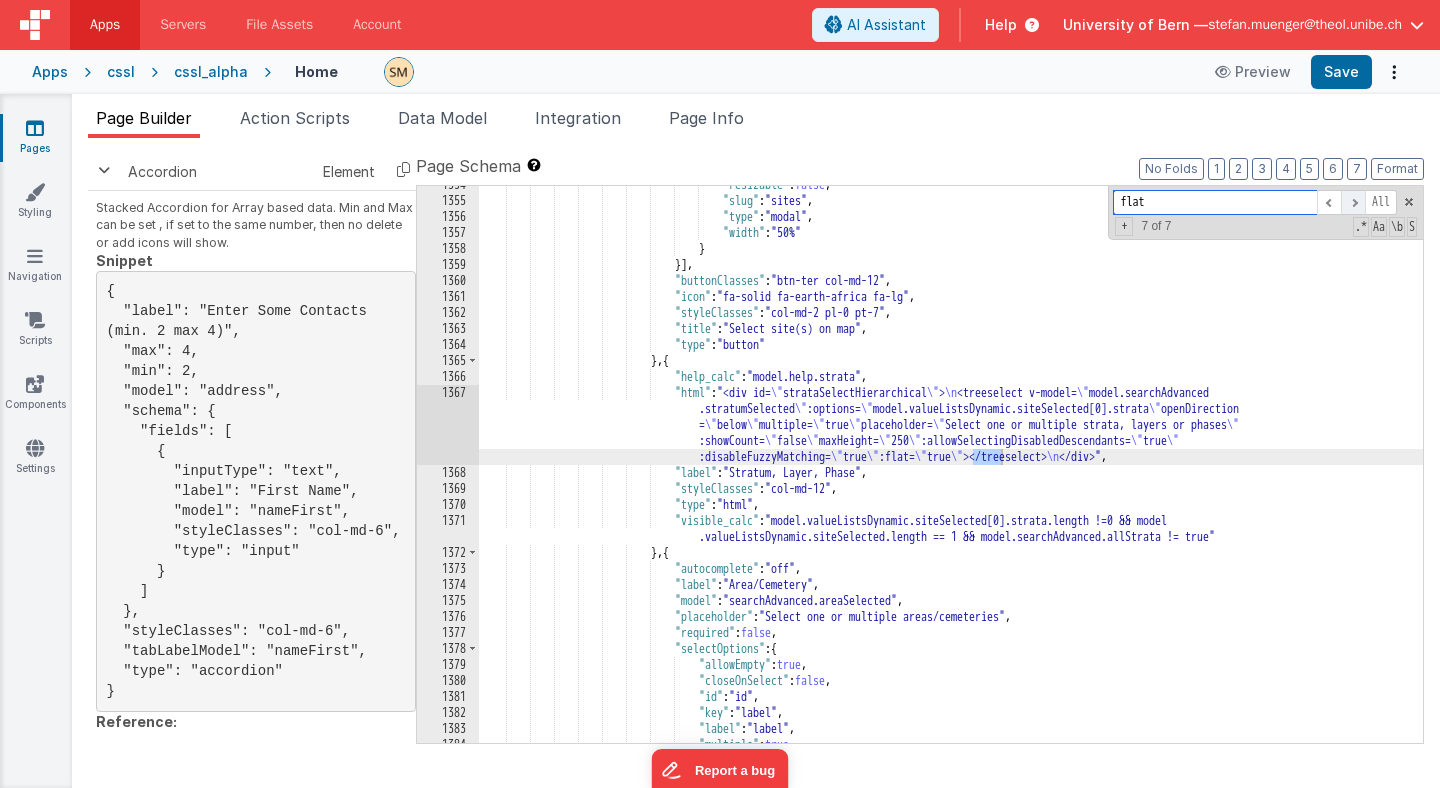 type on "flat" 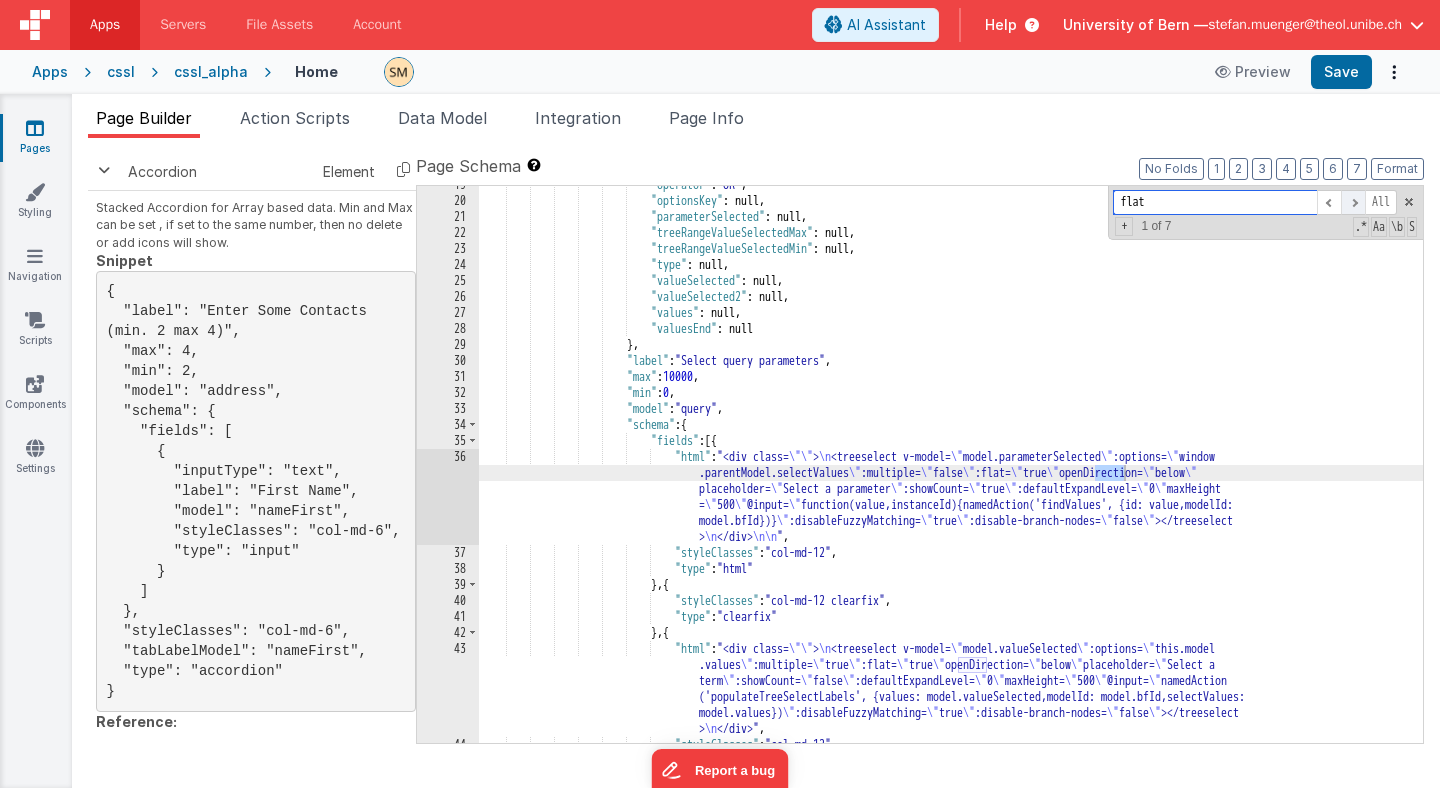 click at bounding box center (1353, 202) 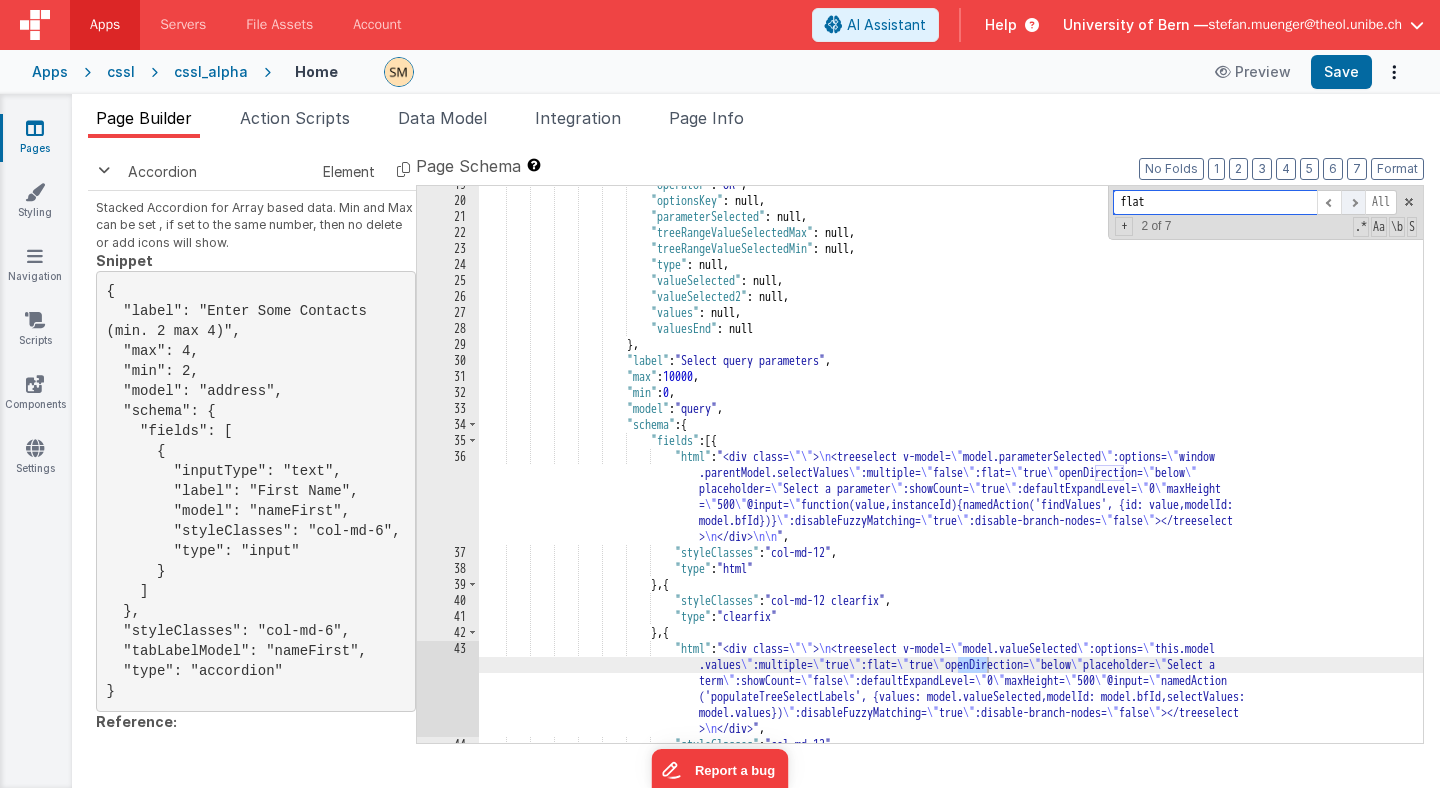 click at bounding box center (1353, 202) 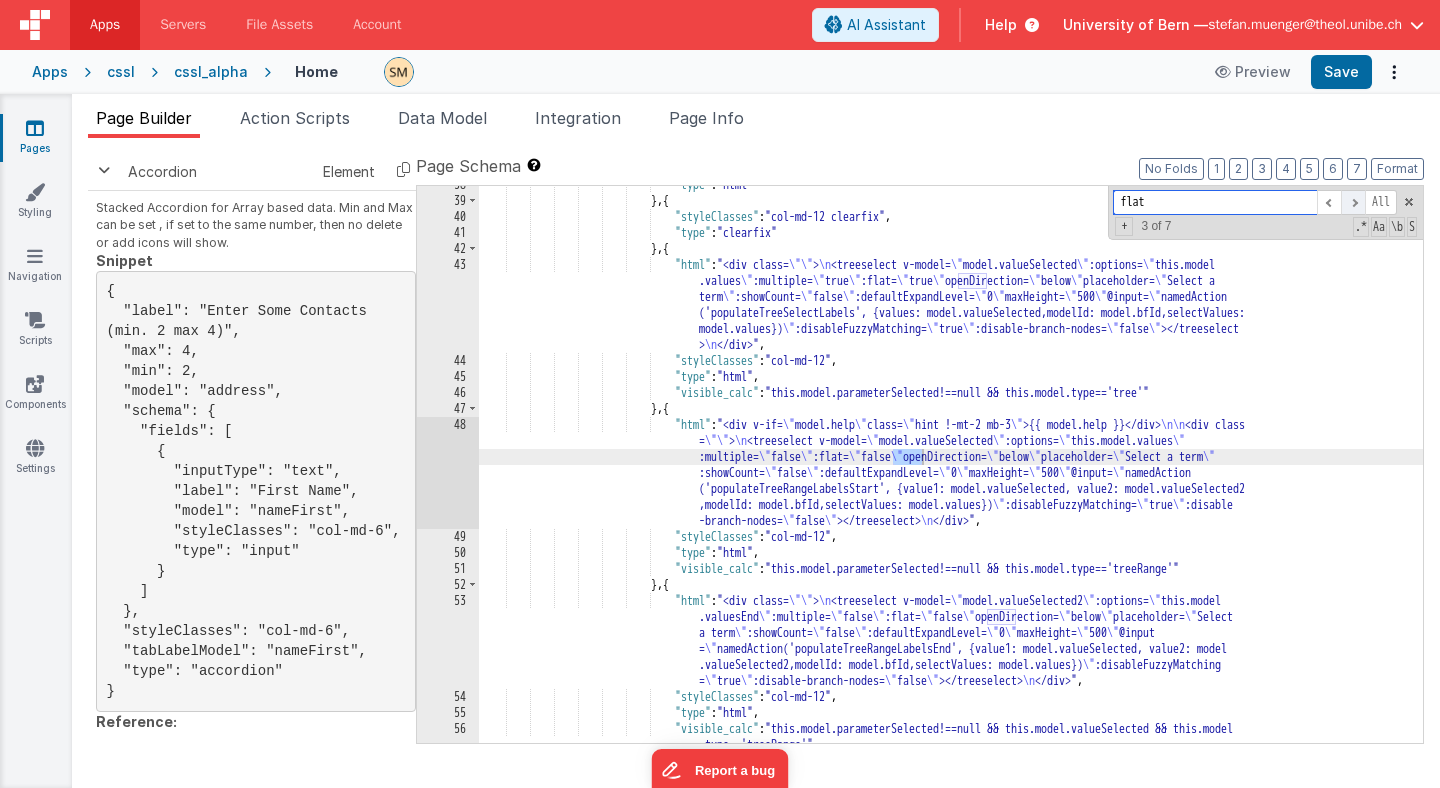 click at bounding box center [1353, 202] 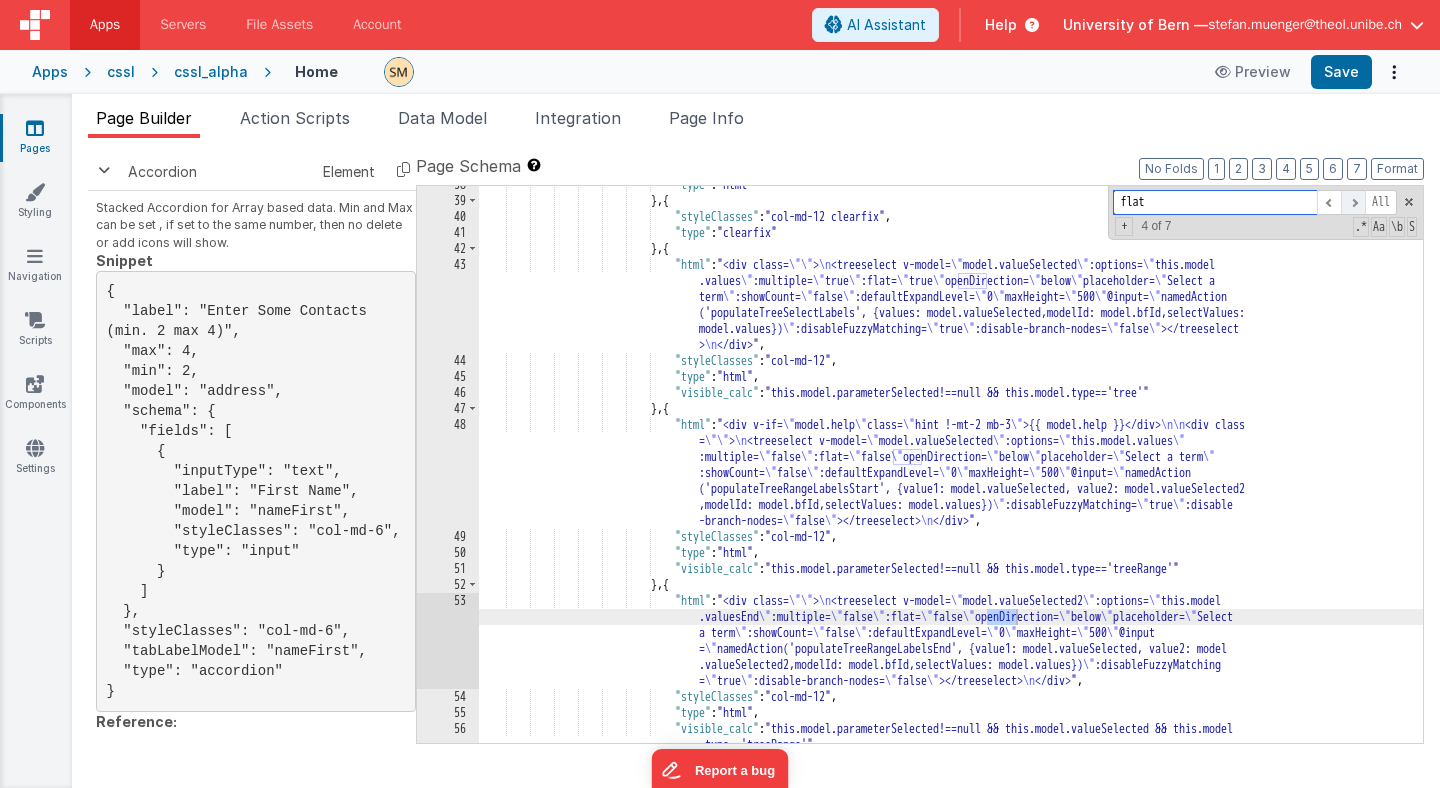 click at bounding box center [1353, 202] 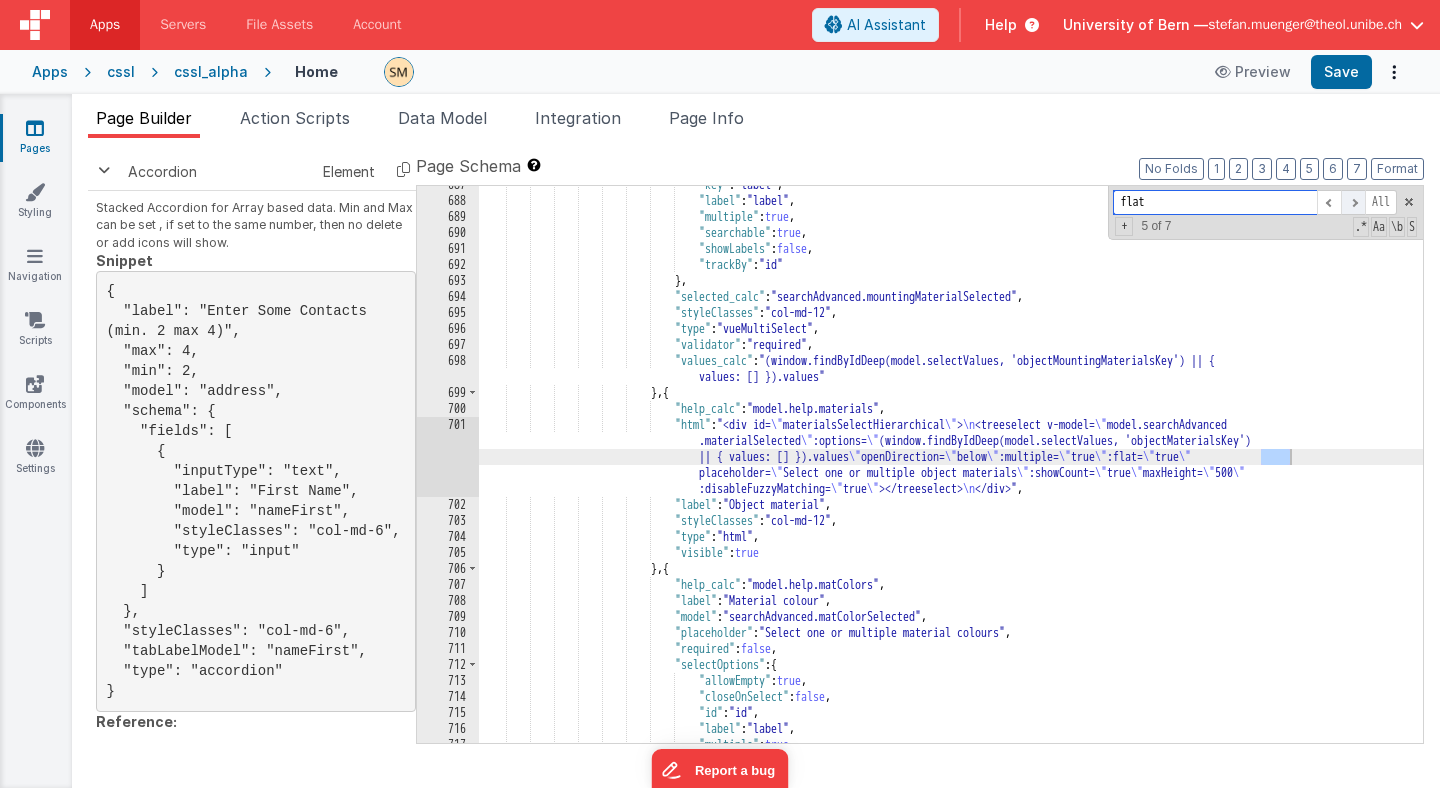 click at bounding box center (1353, 202) 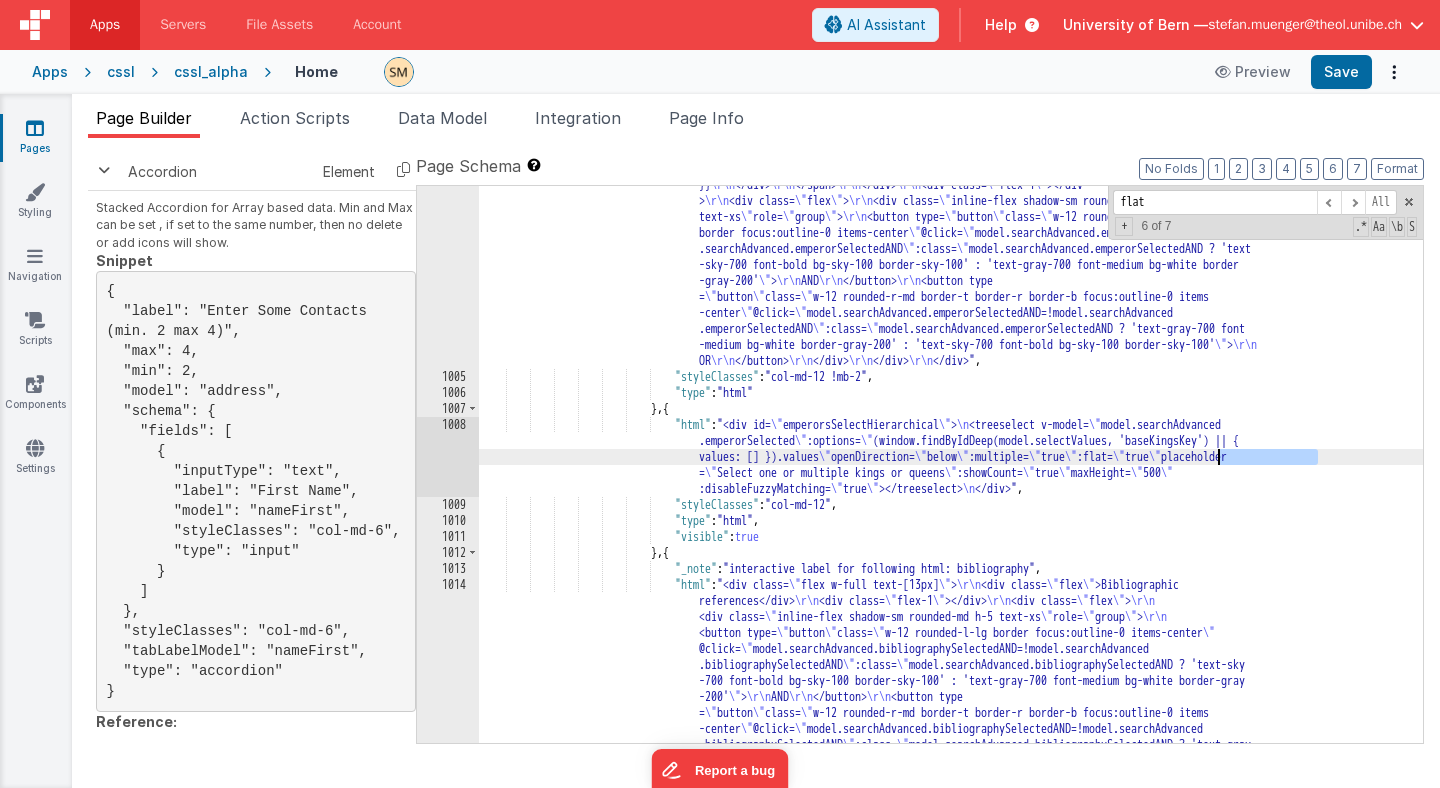 drag, startPoint x: 1316, startPoint y: 455, endPoint x: 1219, endPoint y: 455, distance: 97 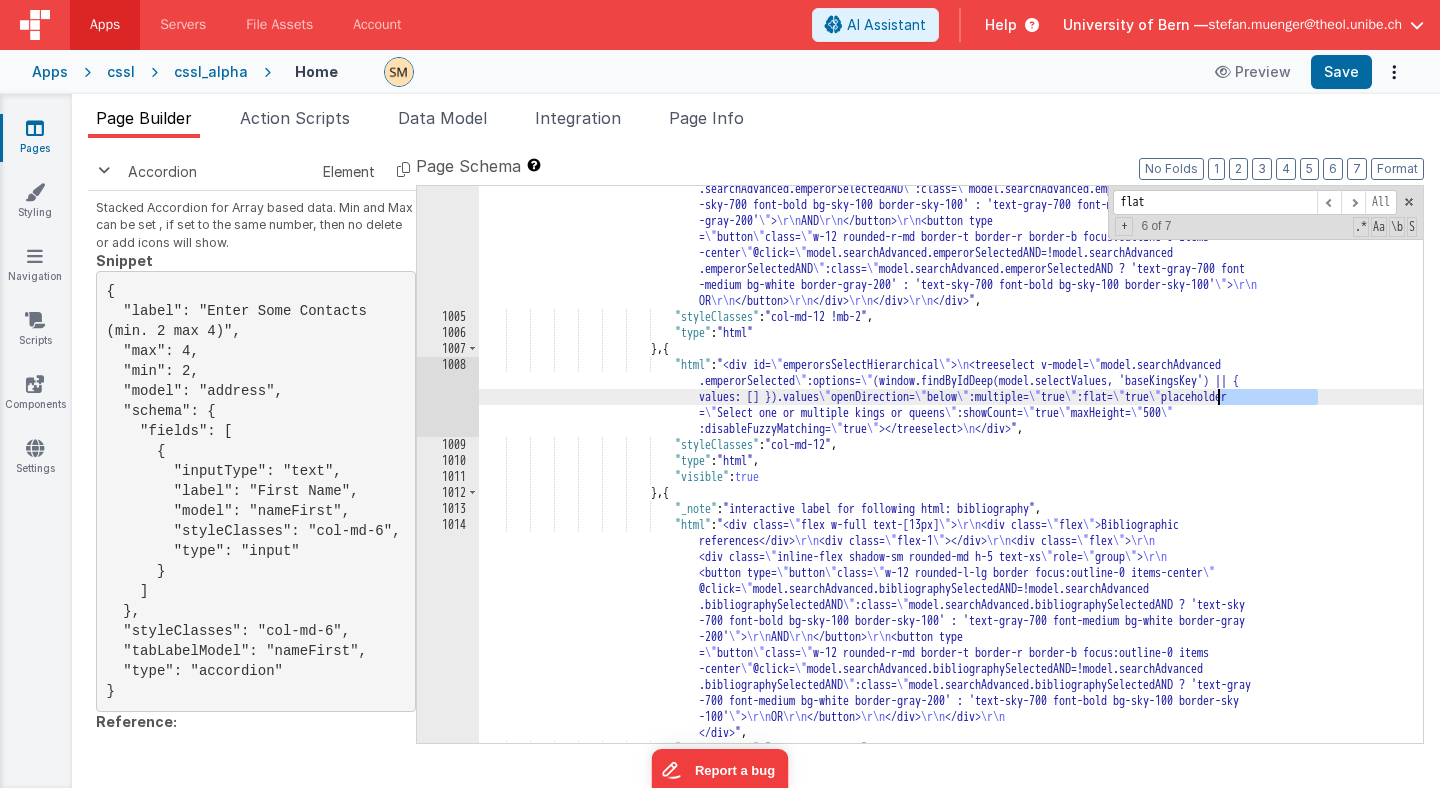 scroll, scrollTop: 18558, scrollLeft: 0, axis: vertical 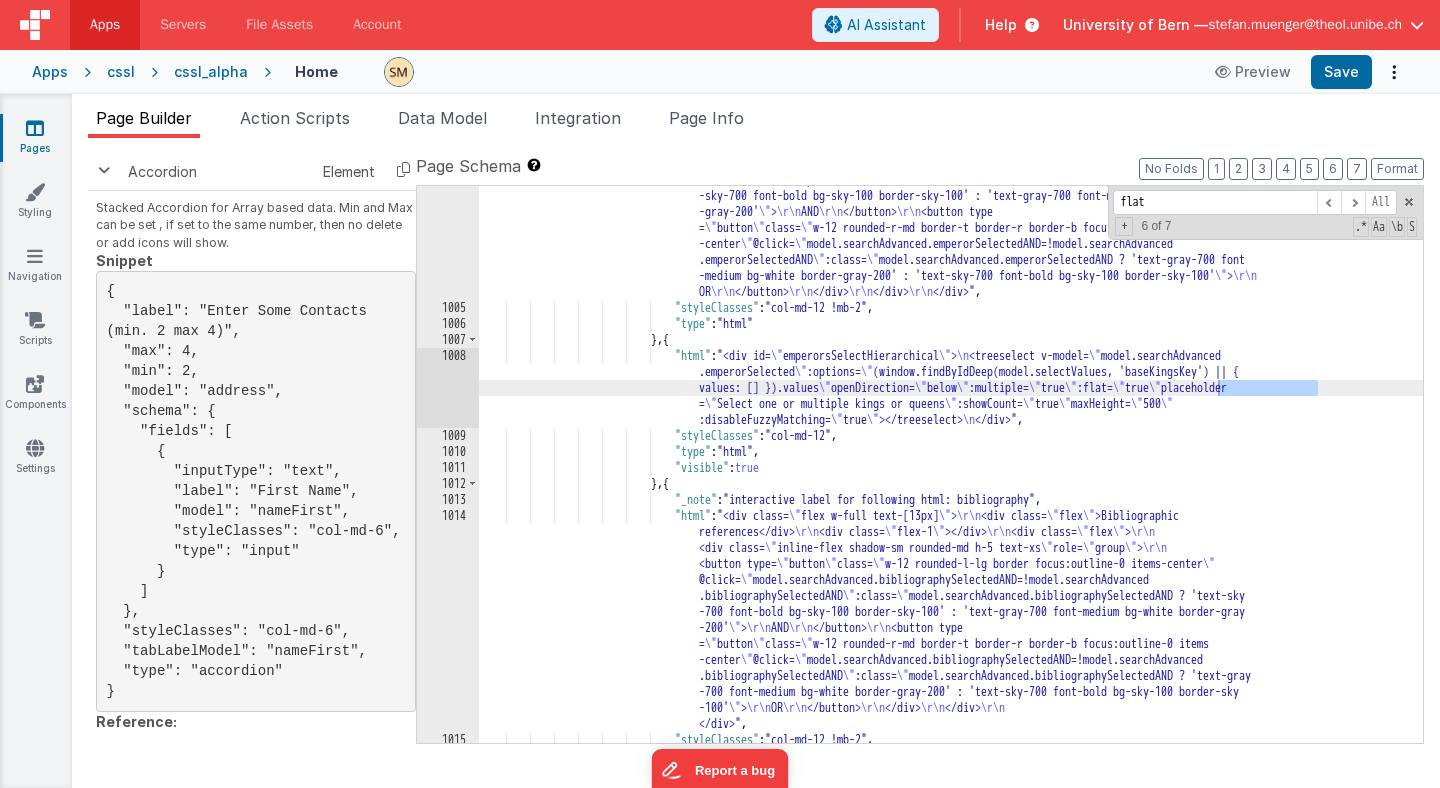 click on "1008" at bounding box center [448, 388] 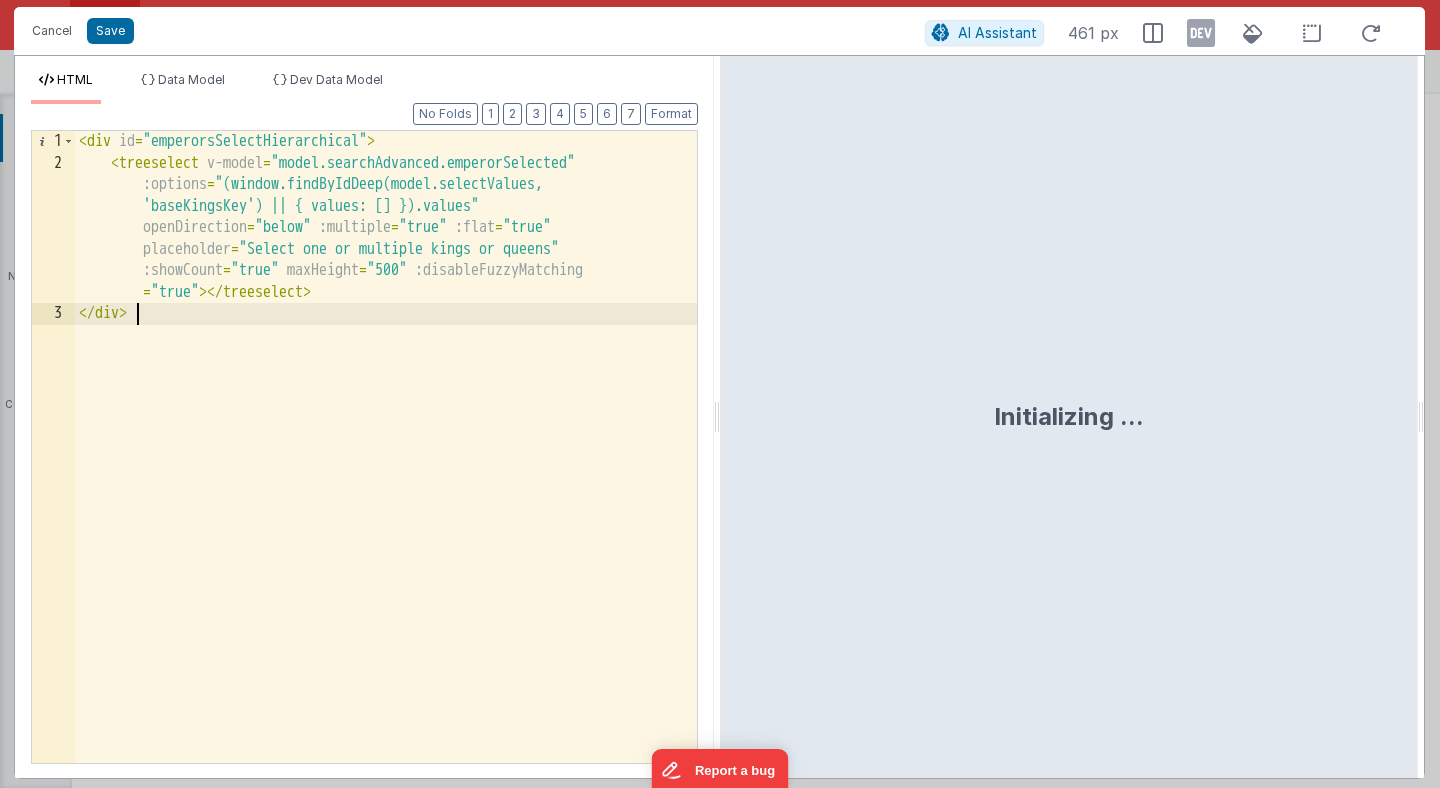 click on ""html" :  "<div id= \" datingDynastiesHierarchicalEnd \" > \n     <treeselect v-model= \" model                                      .searchAdvanced.datingObjectDynastyEndSelectedId \"  :options= \" model.searchAdvanced                                      .datingObjectDynastyEndOptions \"  openDirection= \" below \"  :multiple= \" false \"  placeholder                                      = \" Select a dynasty \"  showCount= \" true \"  showCountOf= \" ALL_DESCENDANTS \"  maxHeight= \" 500 \"                                        :disableFuzzyMatching= \" true \"  @input= \" namedAction('setDatingObjectDynasty', {mode: 'end'}                                      ) \" ></treeselect> \n </div>"" at bounding box center (386, 468) 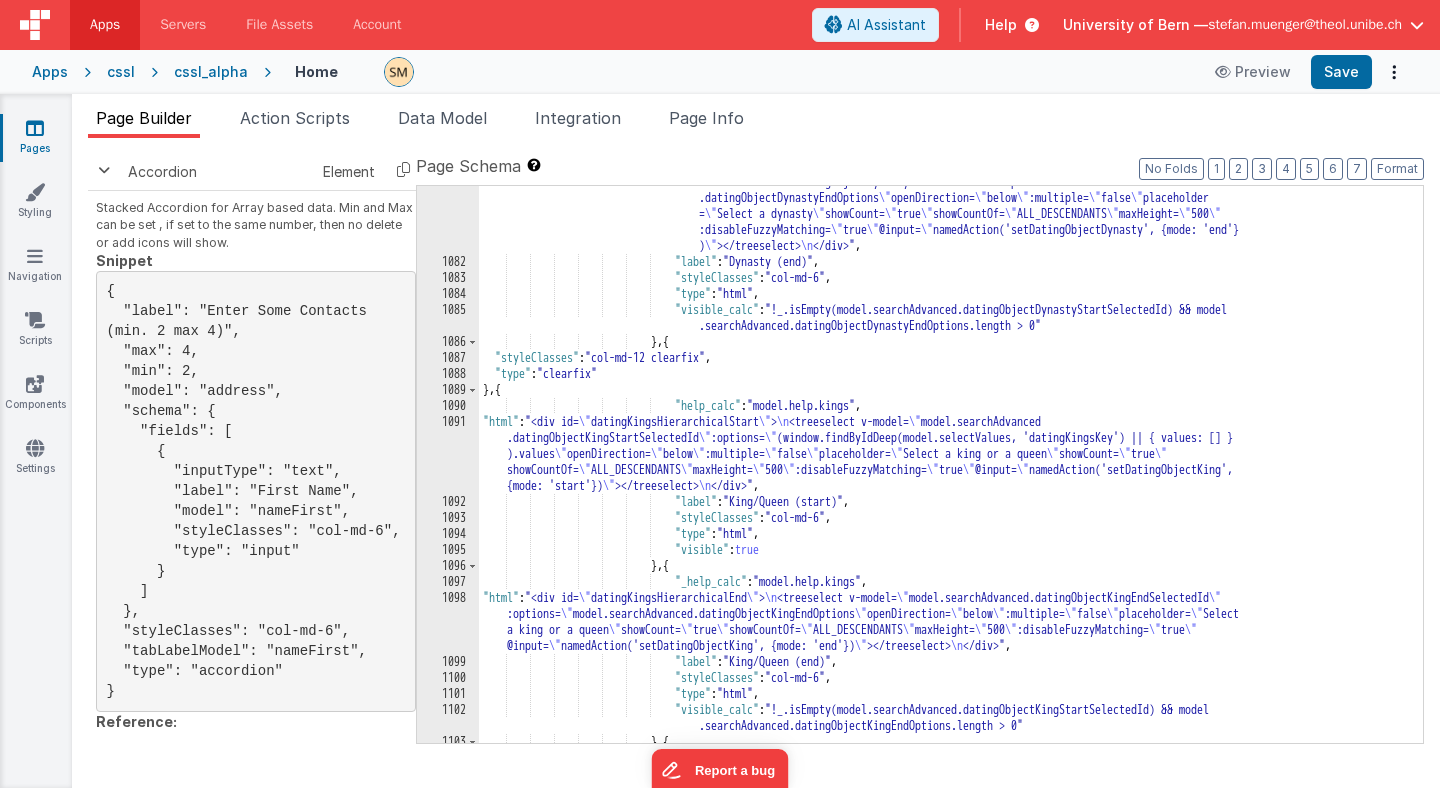 scroll, scrollTop: 20957, scrollLeft: 0, axis: vertical 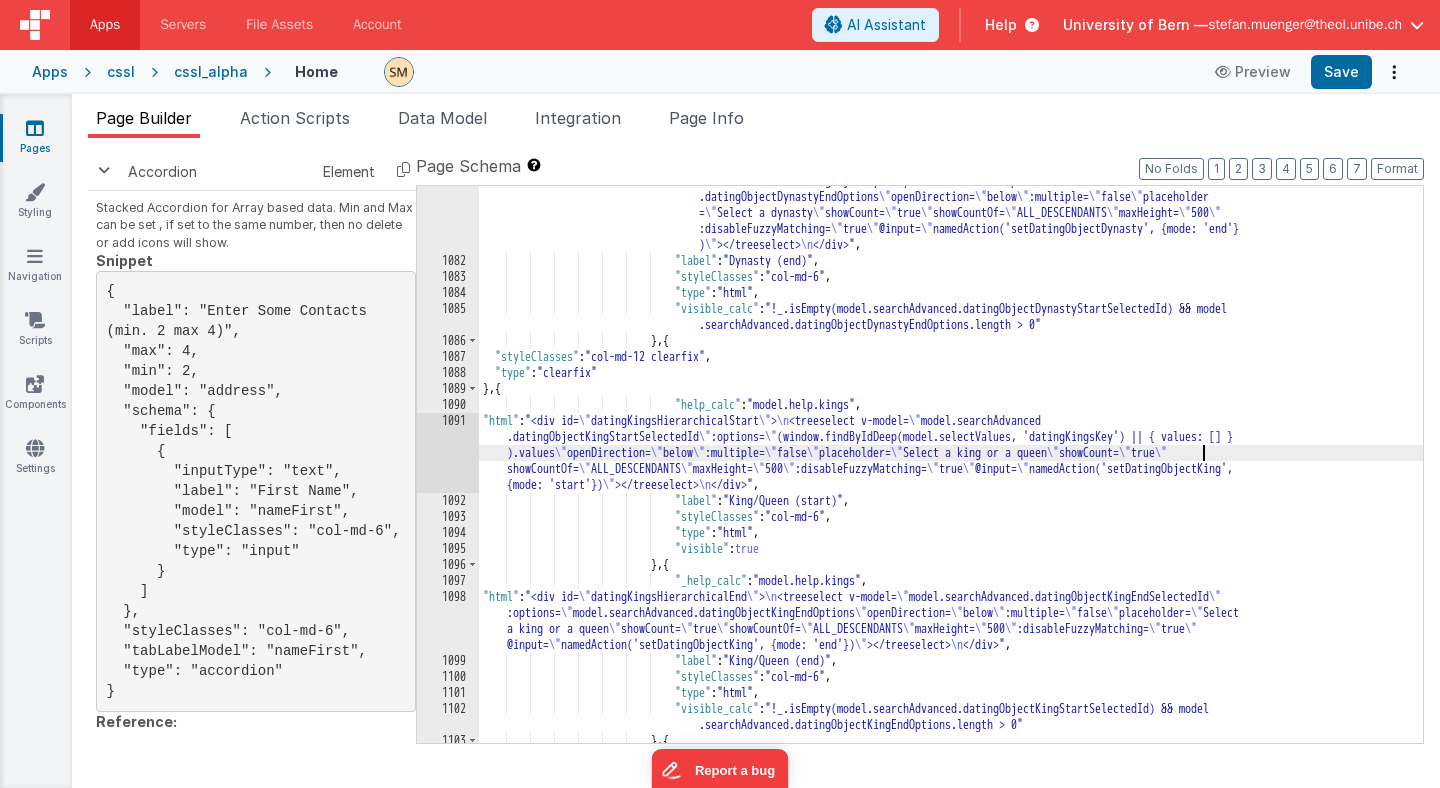 click on ""html" :  "<div id= \" datingDynastiesHierarchicalEnd \" > \n     <treeselect v-model= \" model                                      .searchAdvanced.datingObjectDynastyEndSelectedId \"  :options= \" model.searchAdvanced                                      .datingObjectDynastyEndOptions \"  openDirection= \" below \"  :multiple= \" false \"  placeholder                                      = \" Select a dynasty \"  showCount= \" true \"  showCountOf= \" ALL_DESCENDANTS \"  maxHeight= \" 500 \"                                        :disableFuzzyMatching= \" true \"  @input= \" namedAction('setDatingObjectDynasty', {mode: 'end'}                                      ) \" ></treeselect> \n </div>" ,                                         "label" :  "Dynasty (end)" ," at bounding box center [951, 491] 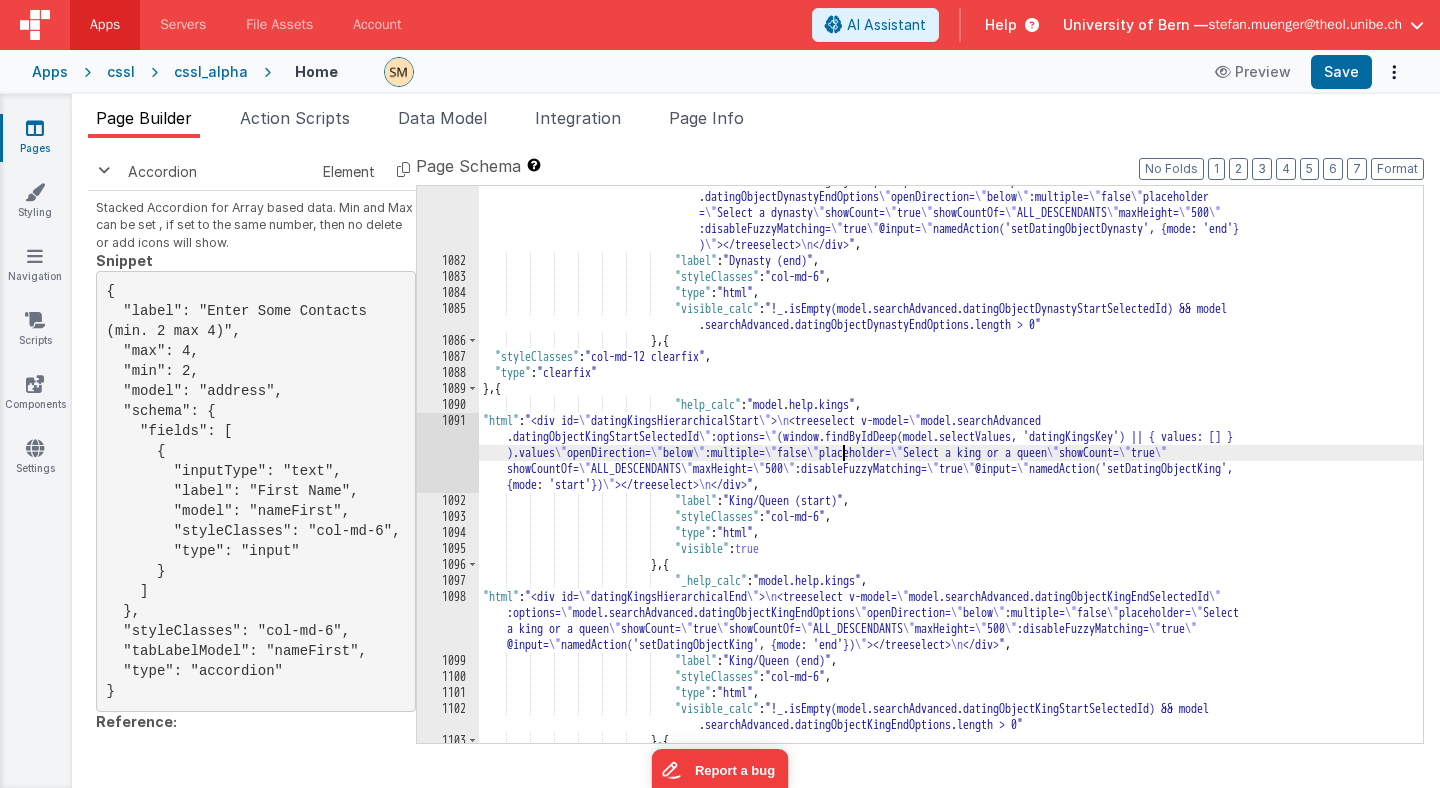 click on ""html" :  "<div id= \" datingDynastiesHierarchicalEnd \" > \n     <treeselect v-model= \" model                                      .searchAdvanced.datingObjectDynastyEndSelectedId \"  :options= \" model.searchAdvanced                                      .datingObjectDynastyEndOptions \"  openDirection= \" below \"  :multiple= \" false \"  placeholder                                      = \" Select a dynasty \"  showCount= \" true \"  showCountOf= \" ALL_DESCENDANTS \"  maxHeight= \" 500 \"                                        :disableFuzzyMatching= \" true \"  @input= \" namedAction('setDatingObjectDynasty', {mode: 'end'}                                      ) \" ></treeselect> \n </div>" ,                                         "label" :  "Dynasty (end)" ," at bounding box center (951, 491) 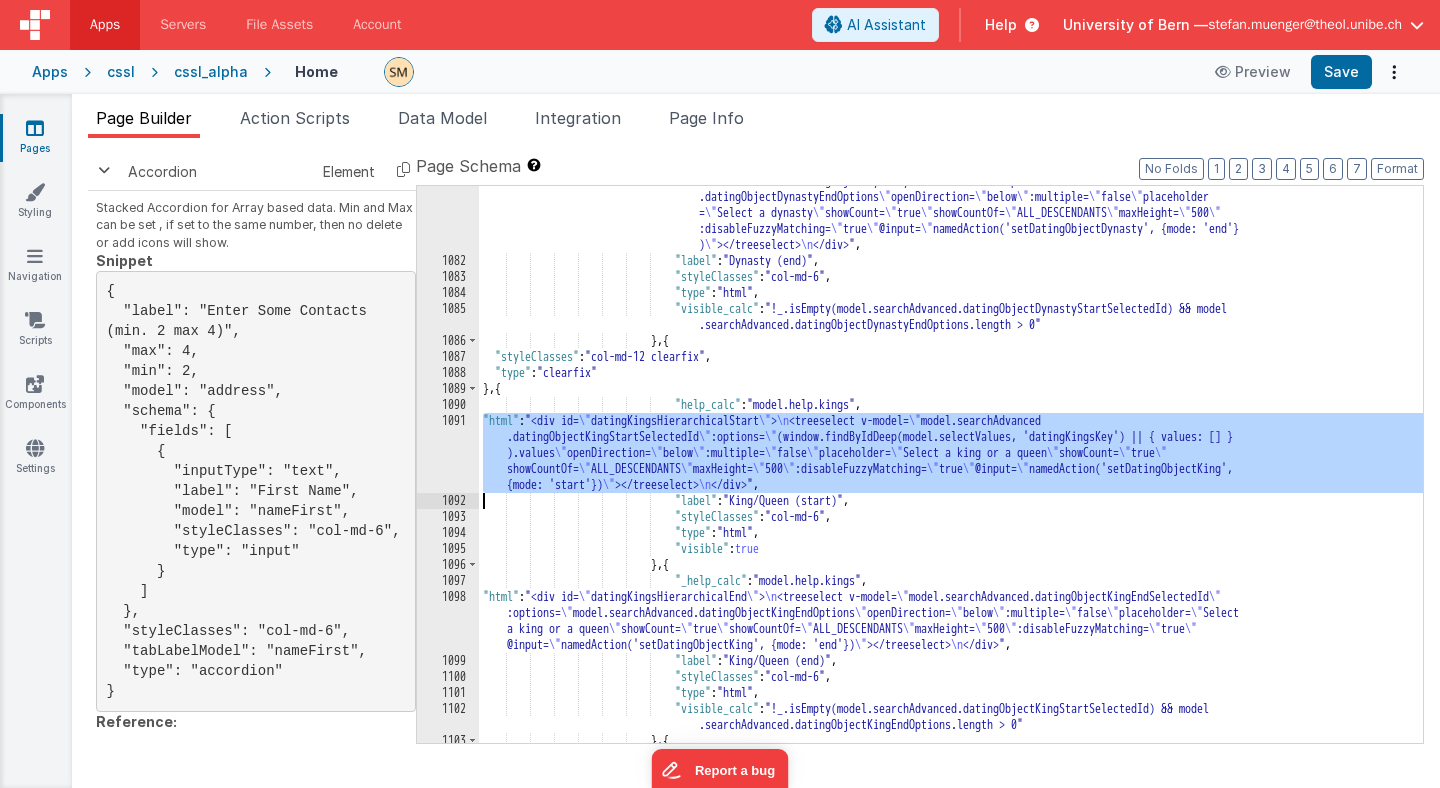 click on "1091" at bounding box center [448, 453] 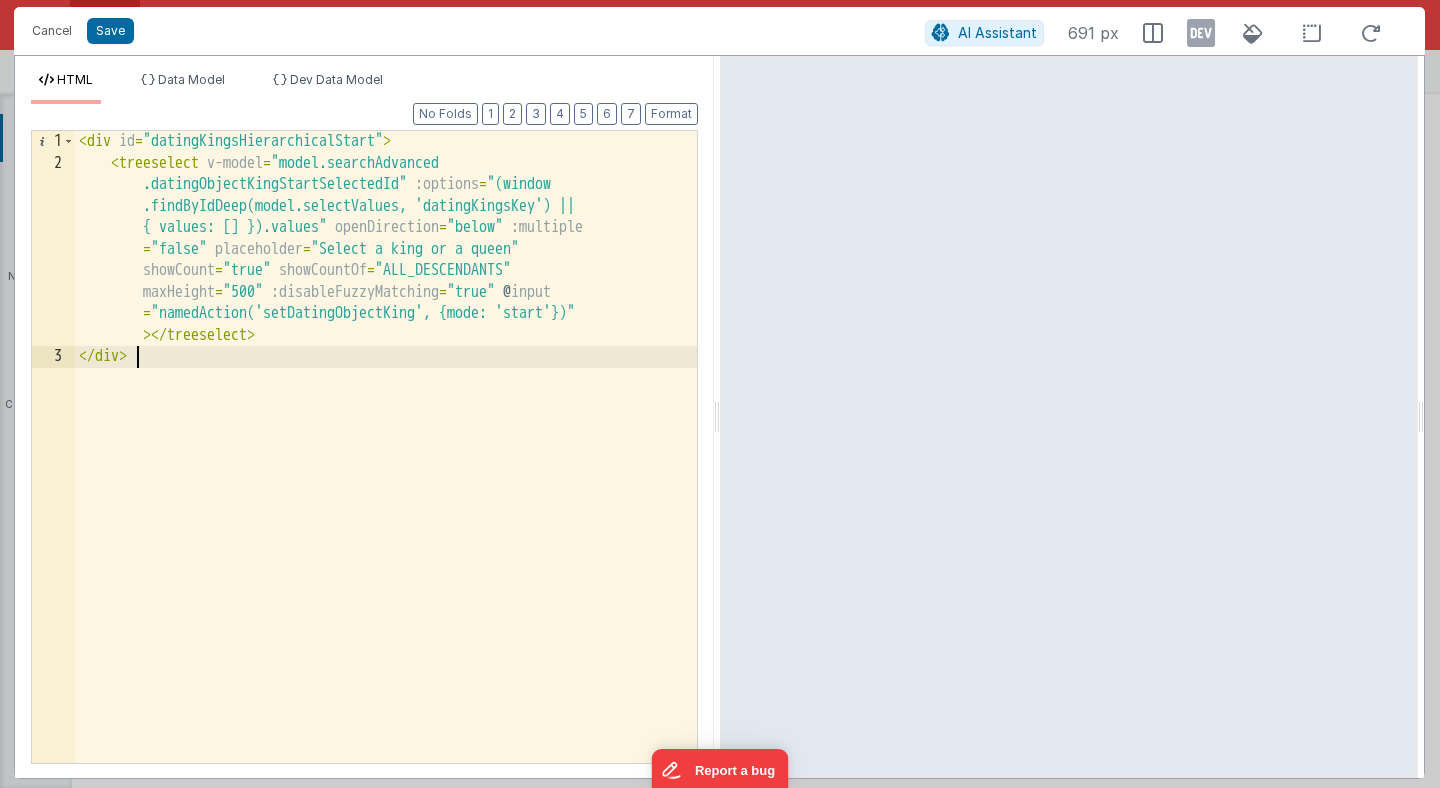 click on "< div   id = "datingKingsHierarchicalStart" >      < treeselect   v-model = "model.searchAdvanced          .datingObjectKingStartSelectedId"   :options = "(window          .findByIdDeep(model.selectValues, 'datingKingsKey') ||           { values: [] }).values"   openDirection = "below"   :multiple          = "false"   placeholder = "Select a king or a queen"            showCount = "true"   showCountOf = "ALL_DESCENDANTS"            maxHeight = "500"   :disableFuzzyMatching = "true"   @ input          = "namedAction('setDatingObjectKing', {mode: 'start'})"          > </ treeselect > </ div >" at bounding box center (386, 468) 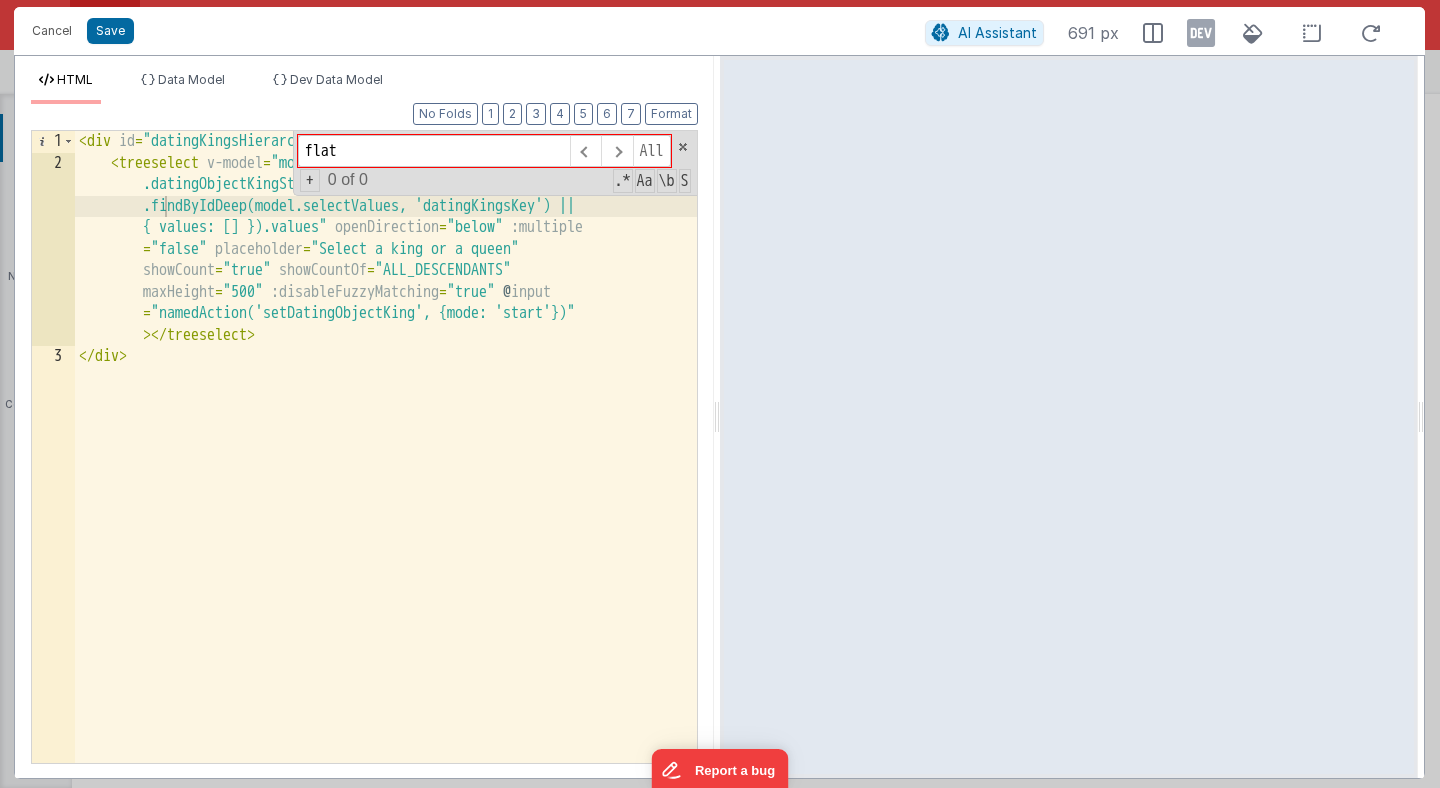 type on "flat" 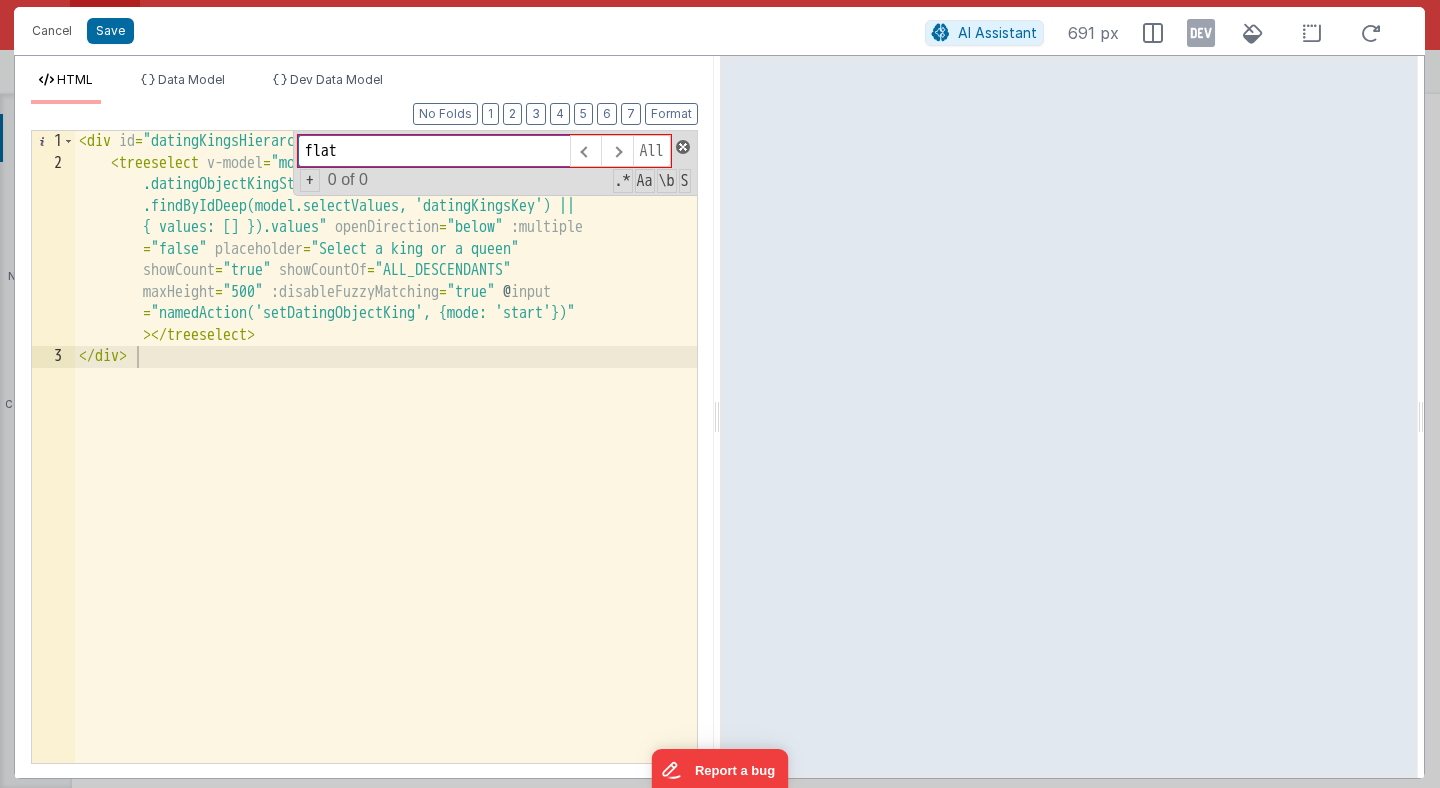 click at bounding box center (683, 147) 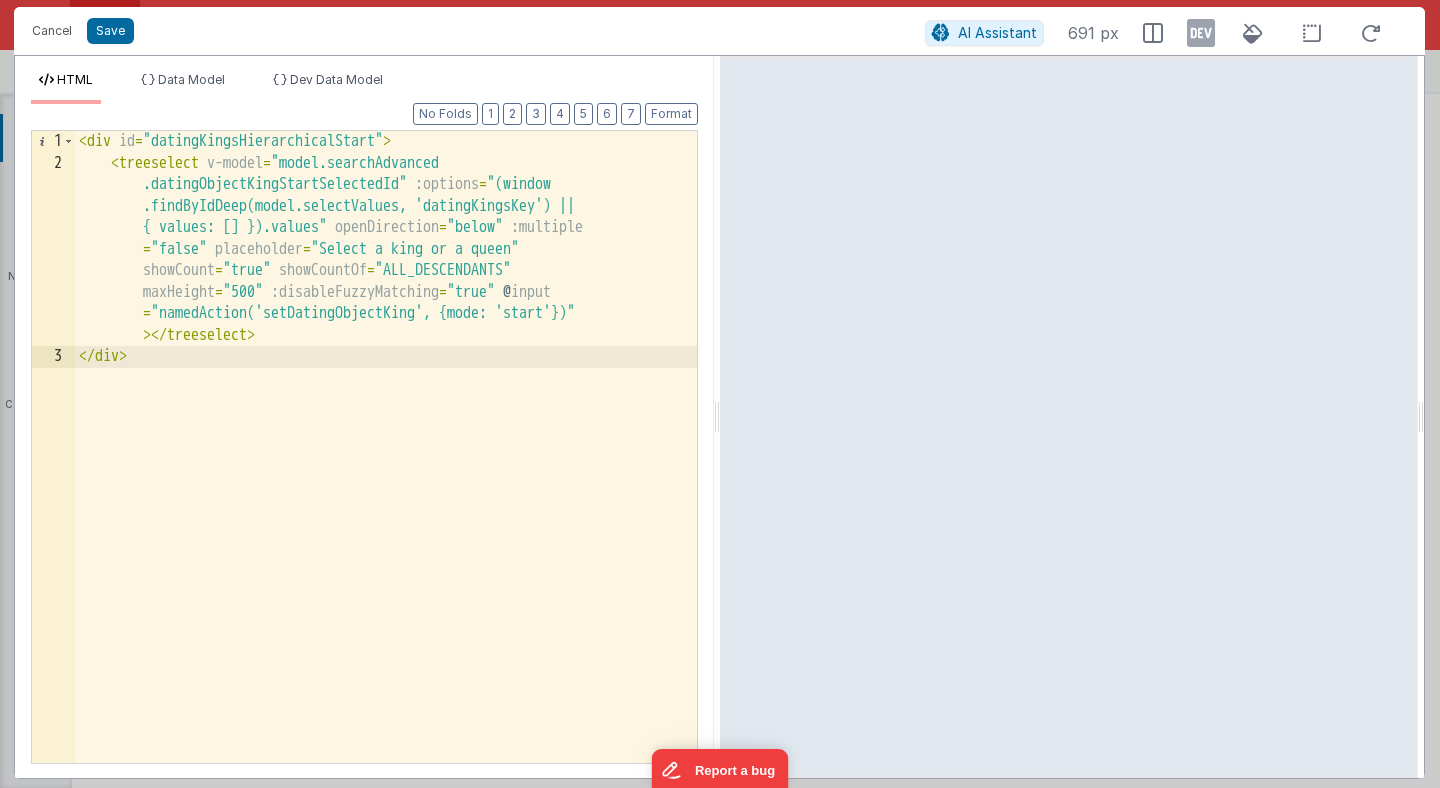 click on "< div   id = "datingKingsHierarchicalStart" >      < treeselect   v-model = "model.searchAdvanced          .datingObjectKingStartSelectedId"   :options = "(window          .findByIdDeep(model.selectValues, 'datingKingsKey') ||           { values: [] }).values"   openDirection = "below"   :multiple          = "false"   placeholder = "Select a king or a queen"            showCount = "true"   showCountOf = "ALL_DESCENDANTS"            maxHeight = "500"   :disableFuzzyMatching = "true"   @ input          = "namedAction('setDatingObjectKing', {mode: 'start'})"          > </ treeselect > </ div >" at bounding box center (386, 468) 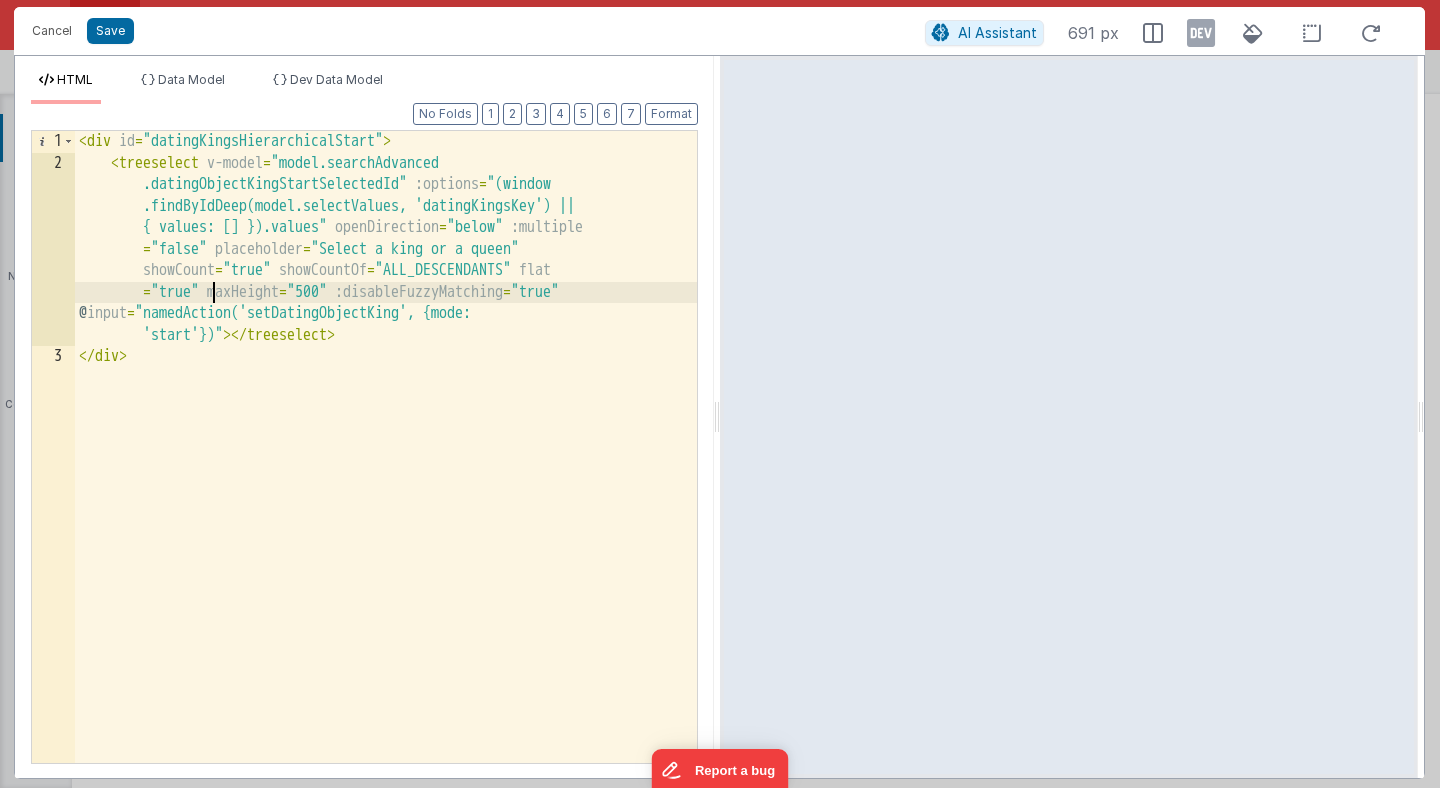 type 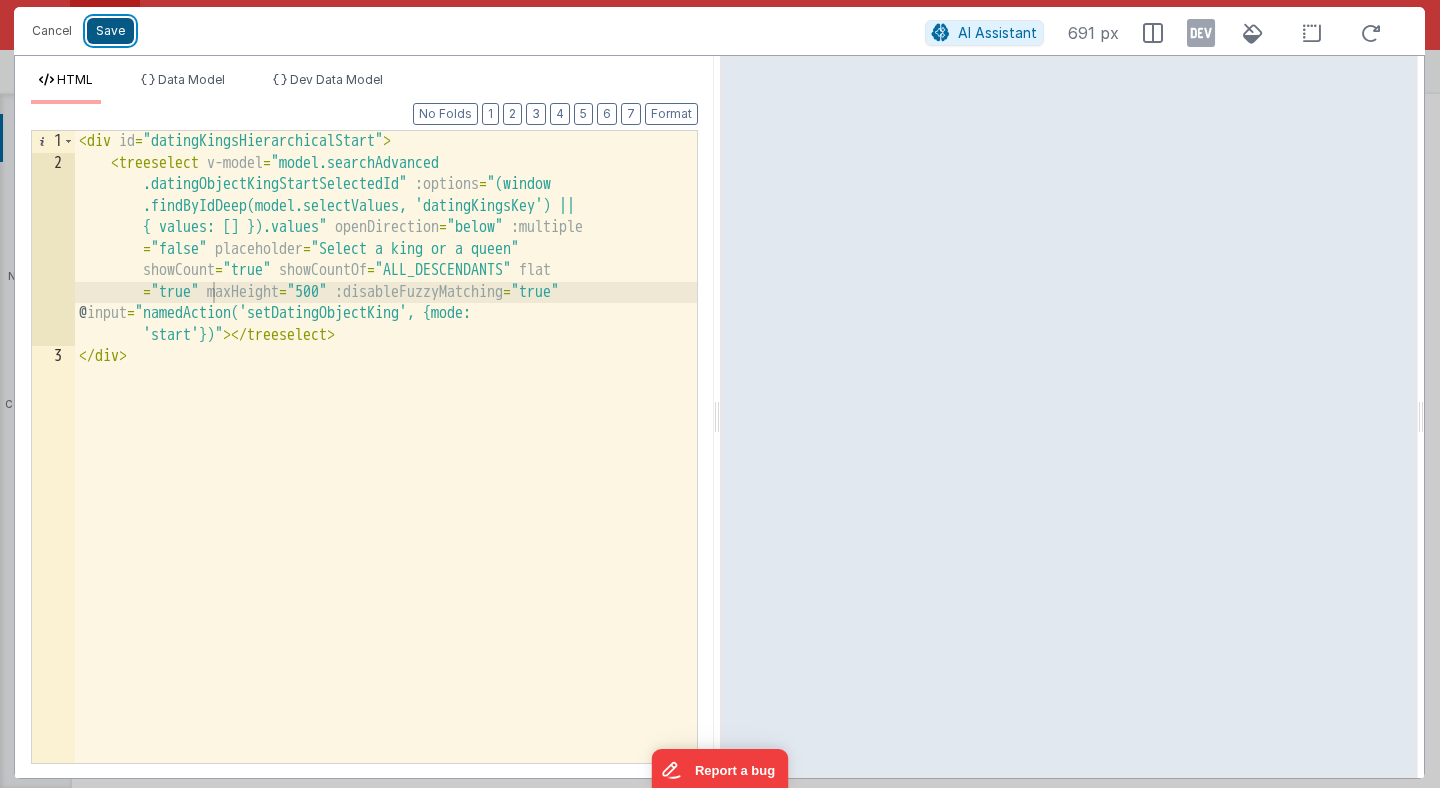 click on "Save" at bounding box center [110, 31] 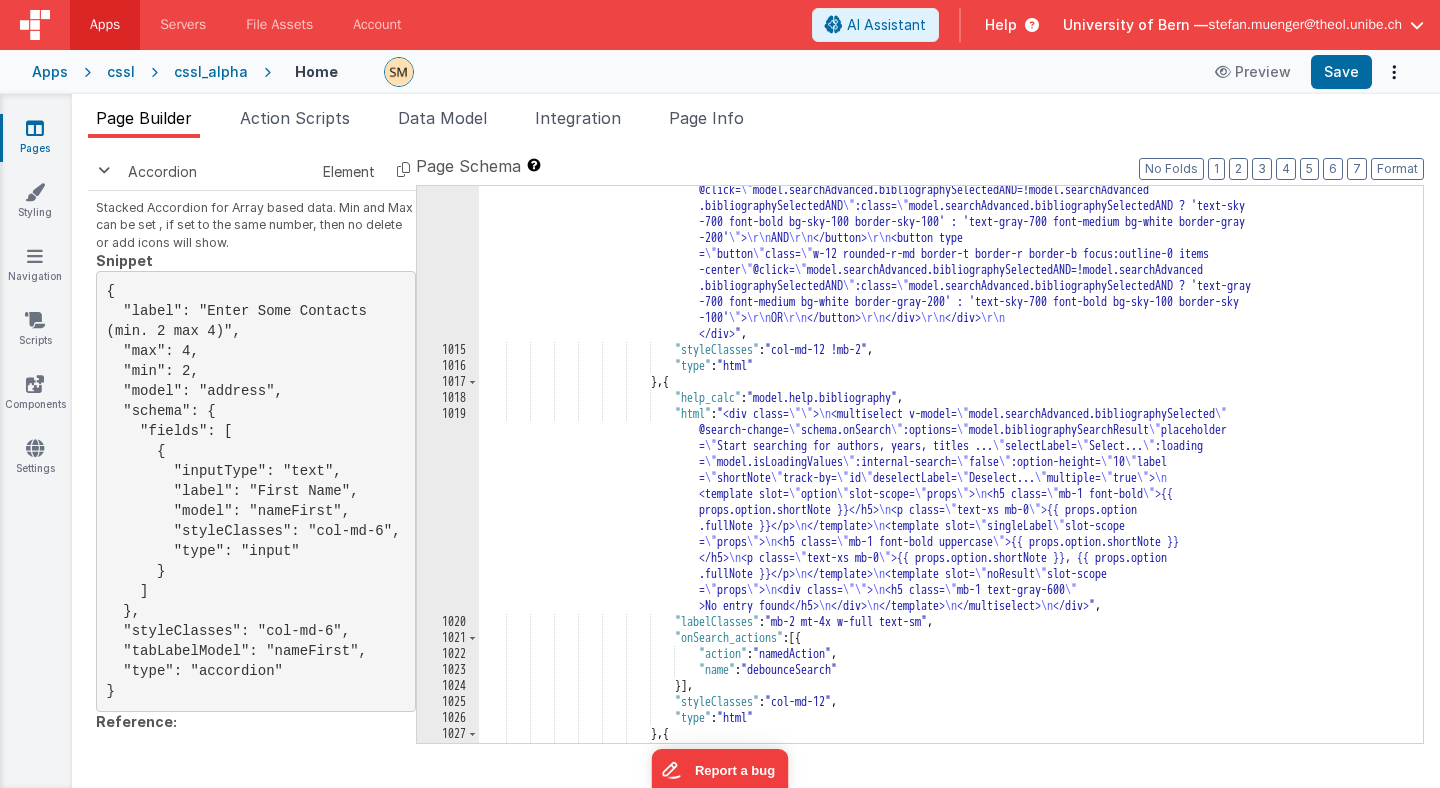 scroll, scrollTop: 18894, scrollLeft: 0, axis: vertical 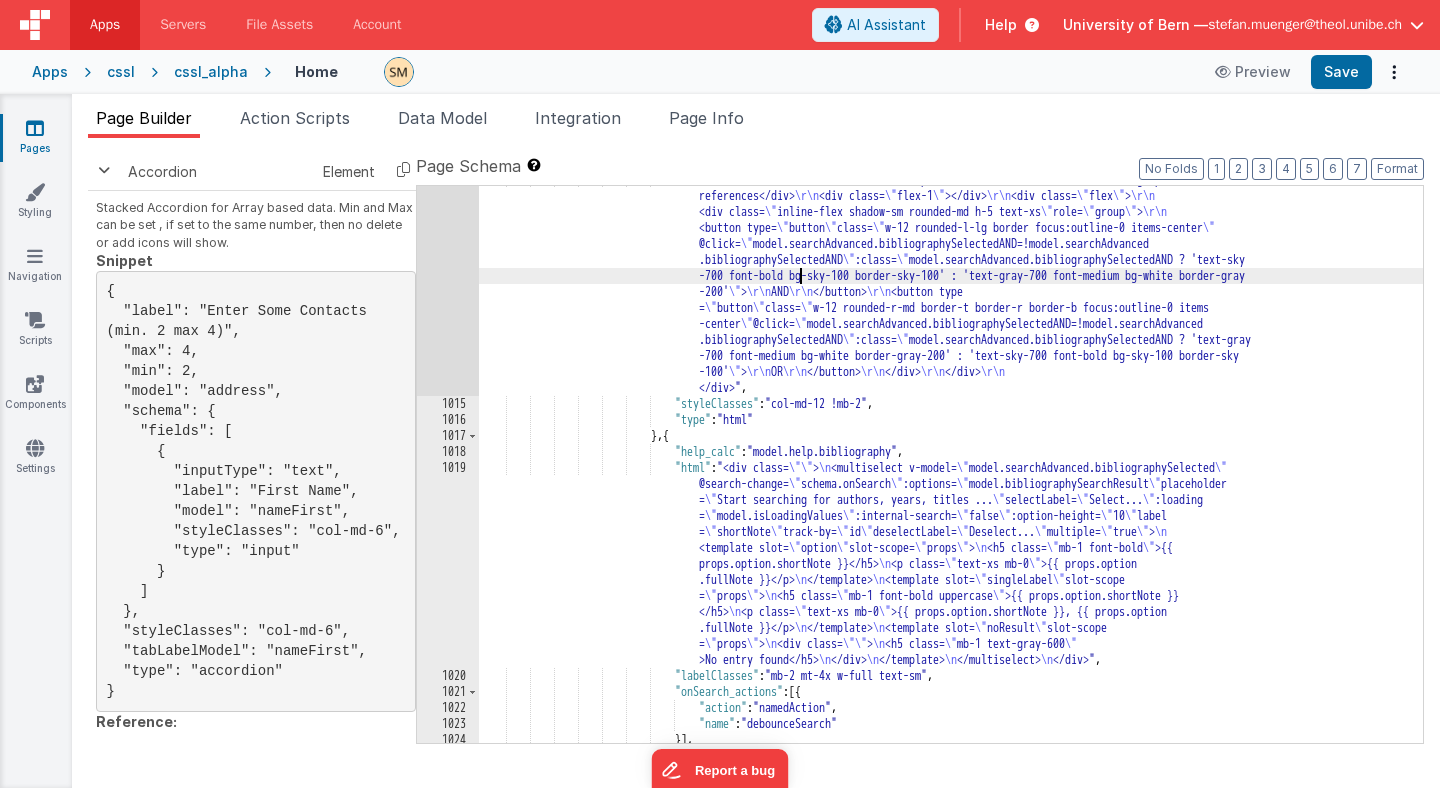 click on ""html" :  "<div class= \" flex w-full text-[13px] \" > \r\n     <div class= \" flex \" >Bibliographic                                       references</div> \r\n     <div class= \" flex-1 \" ></div> \r\n     <div class= \" flex \" > \r\n                                               <div class= \" inline-flex shadow-sm rounded-md h-5 text-xs \"  role= \" group \" > \r\n                                                   <button type= \" button \"  class= \" w-12 rounded-l-lg border focus:outline-0 items-center \"                                        @click= \" model.searchAdvanced.bibliographySelectedAND=!model.searchAdvanced                                      .bibliographySelectedAND \"  :class= \" model.searchAdvanced.bibliographySelectedAND ? 'text-sky -200' \" > \r\n                 AND" at bounding box center [951, 570] 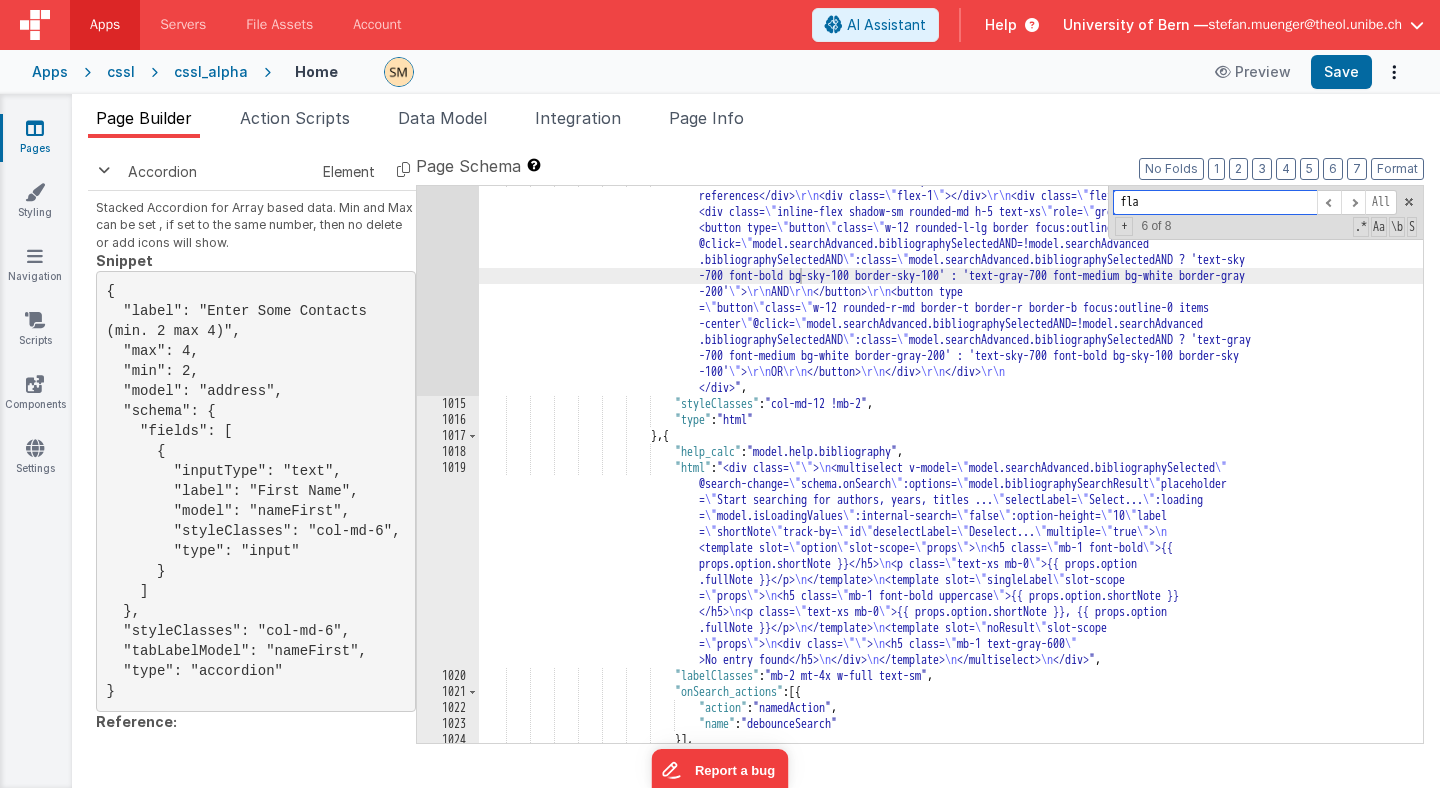 scroll, scrollTop: 20969, scrollLeft: 0, axis: vertical 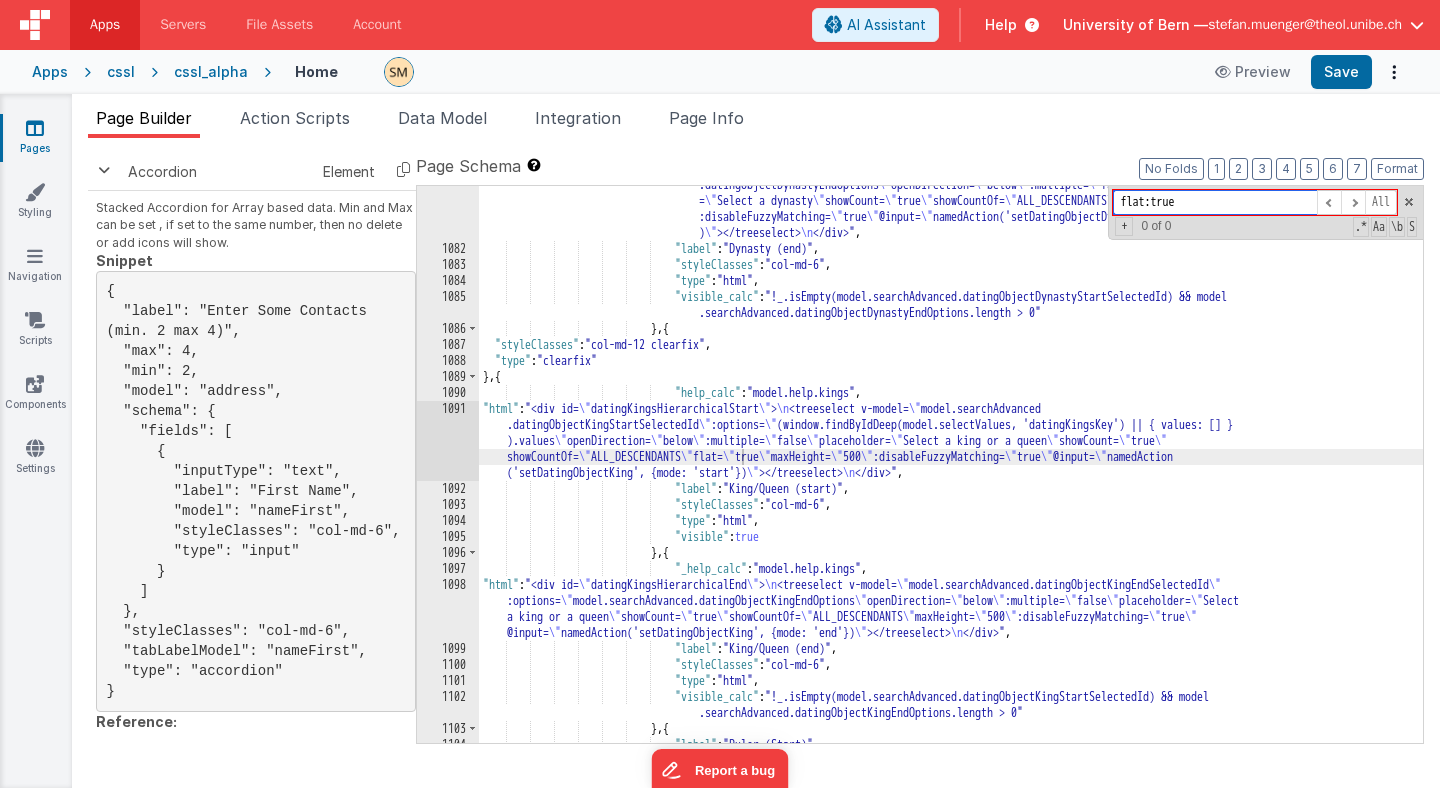 drag, startPoint x: 1144, startPoint y: 208, endPoint x: 1208, endPoint y: 209, distance: 64.00781 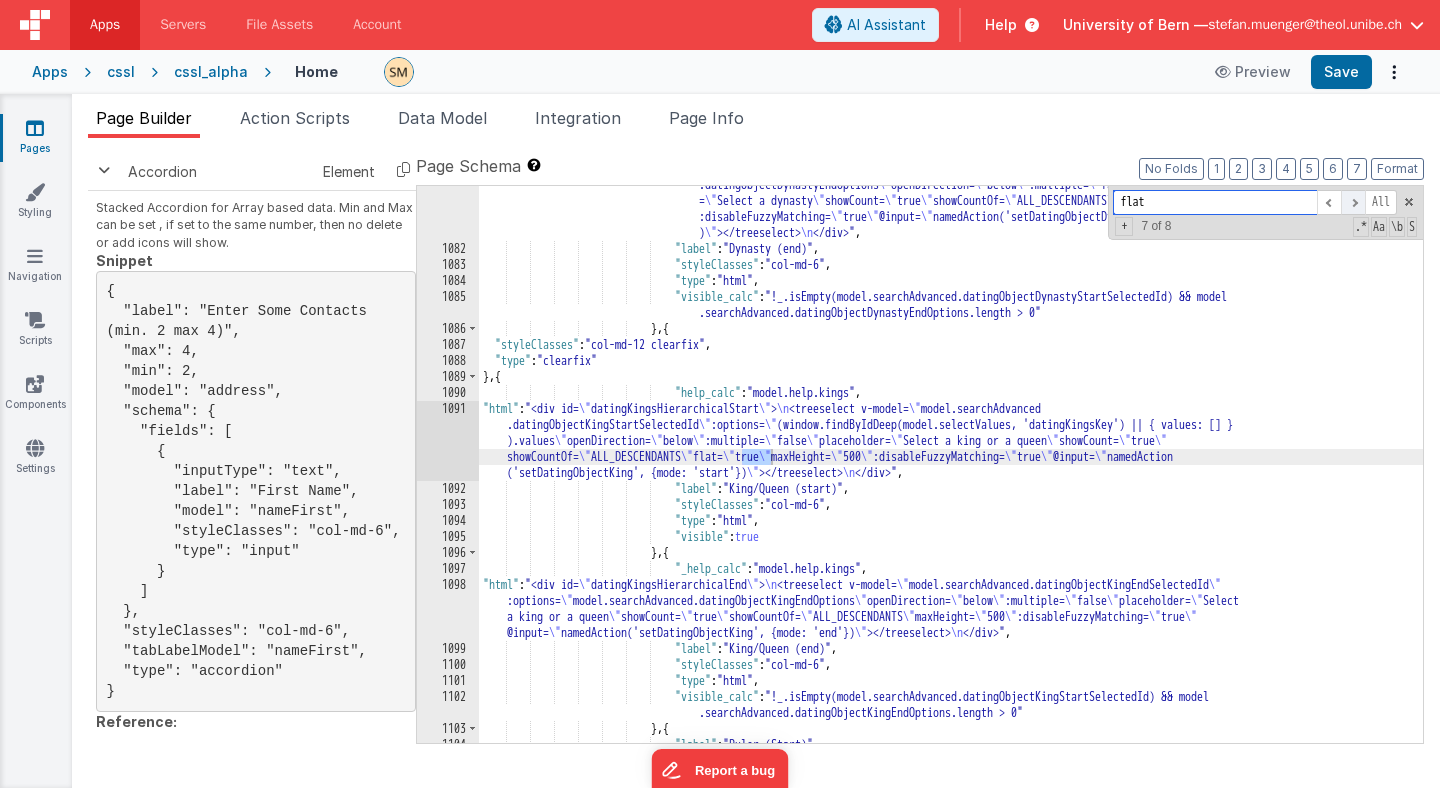 click at bounding box center (1353, 202) 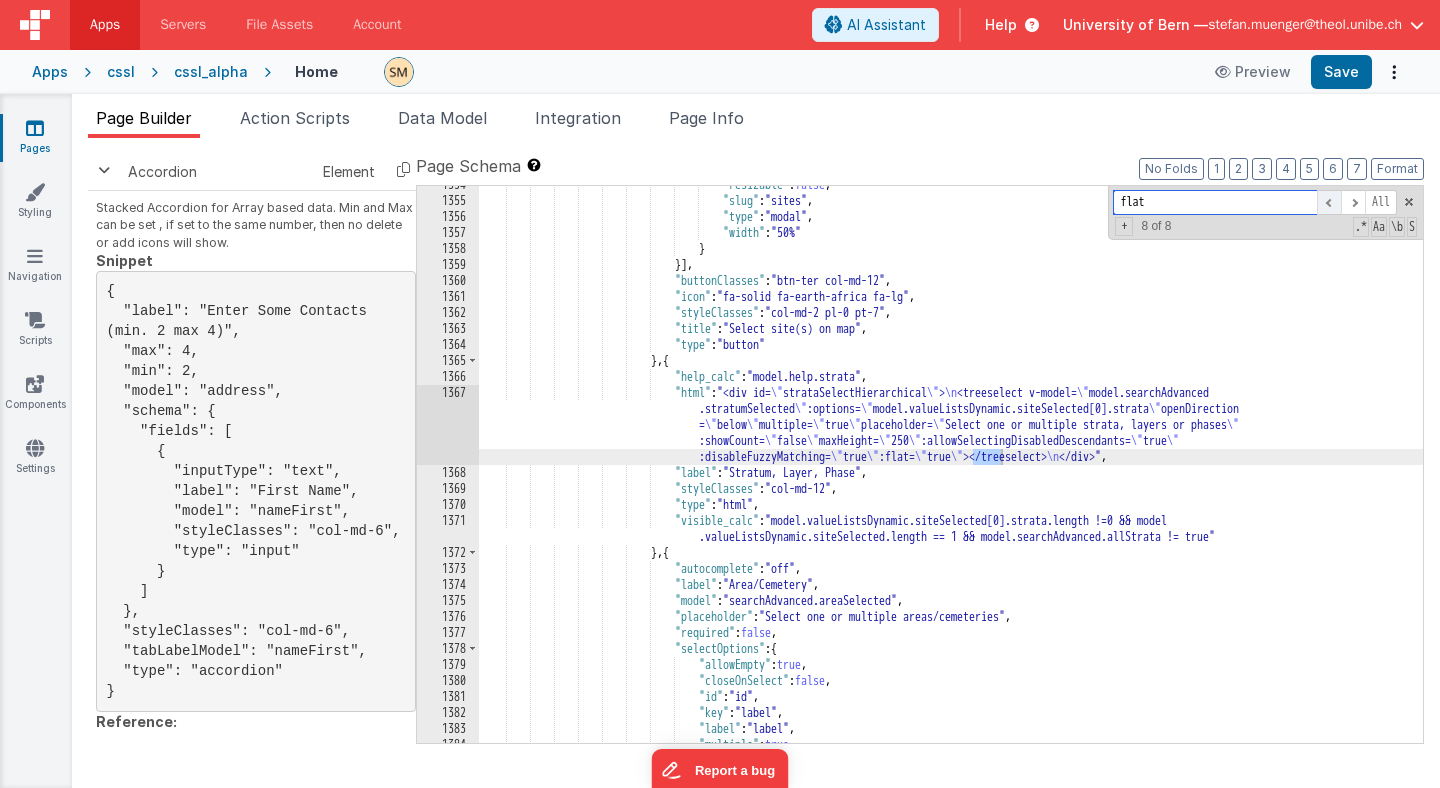 click at bounding box center [1329, 202] 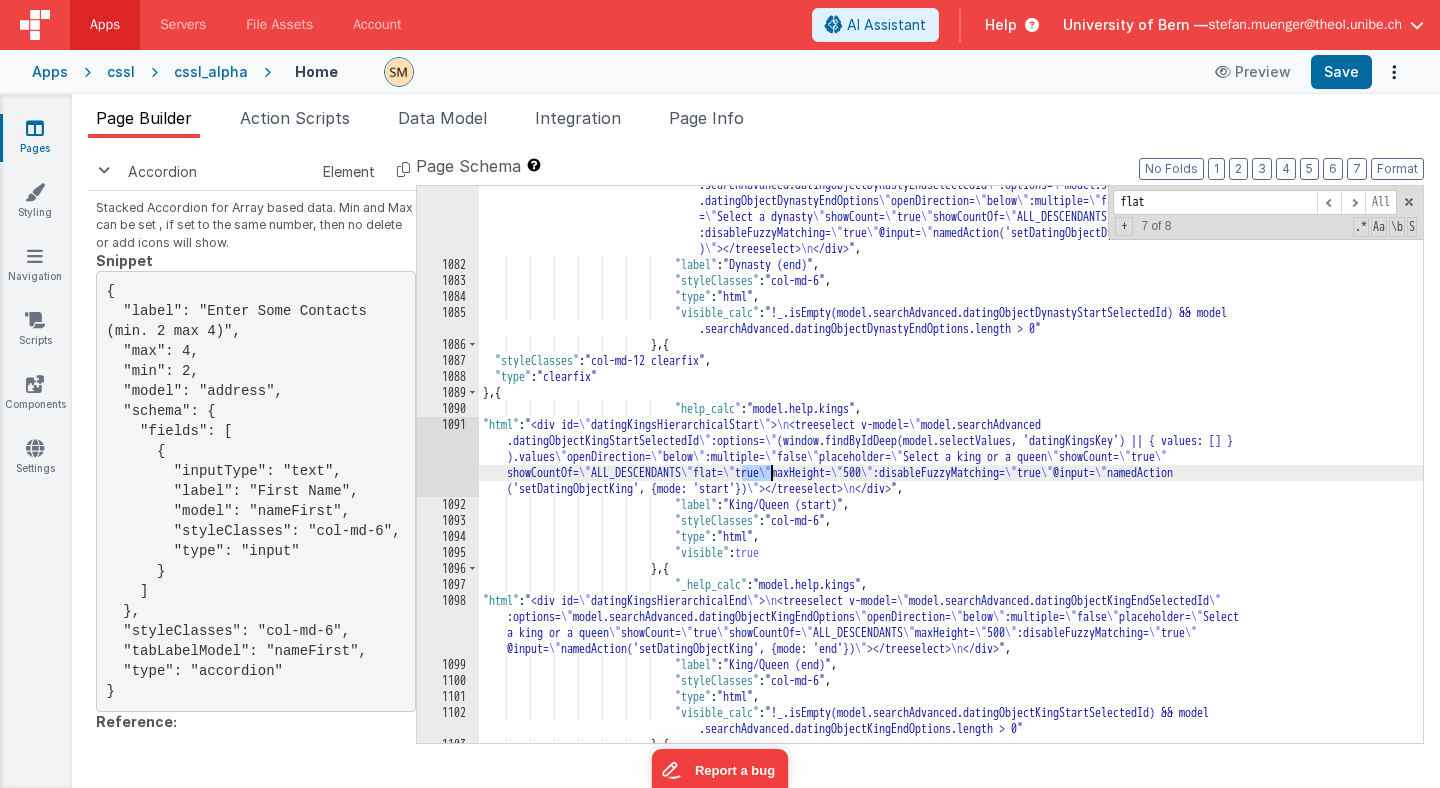click on ""html" :  "<div id= \" datingDynastiesHierarchicalEnd \" > \n     <treeselect v-model= \" model                                      .searchAdvanced.datingObjectDynastyEndSelectedId \"  :options= \" model.searchAdvanced                                      .datingObjectDynastyEndOptions \"  openDirection= \" below \"  :multiple= \" false \"  placeholder                                      = \" Select a dynasty \"  showCount= \" true \"  showCountOf= \" ALL_DESCENDANTS \"  maxHeight= \" 500 \"                                        :disableFuzzyMatching= \" true \"  @input= \" namedAction('setDatingObjectDynasty', {mode: 'end'}                                      ) \" ></treeselect> \n </div>" ,                                         "label" :  "Dynasty (end)" ," at bounding box center [951, 495] 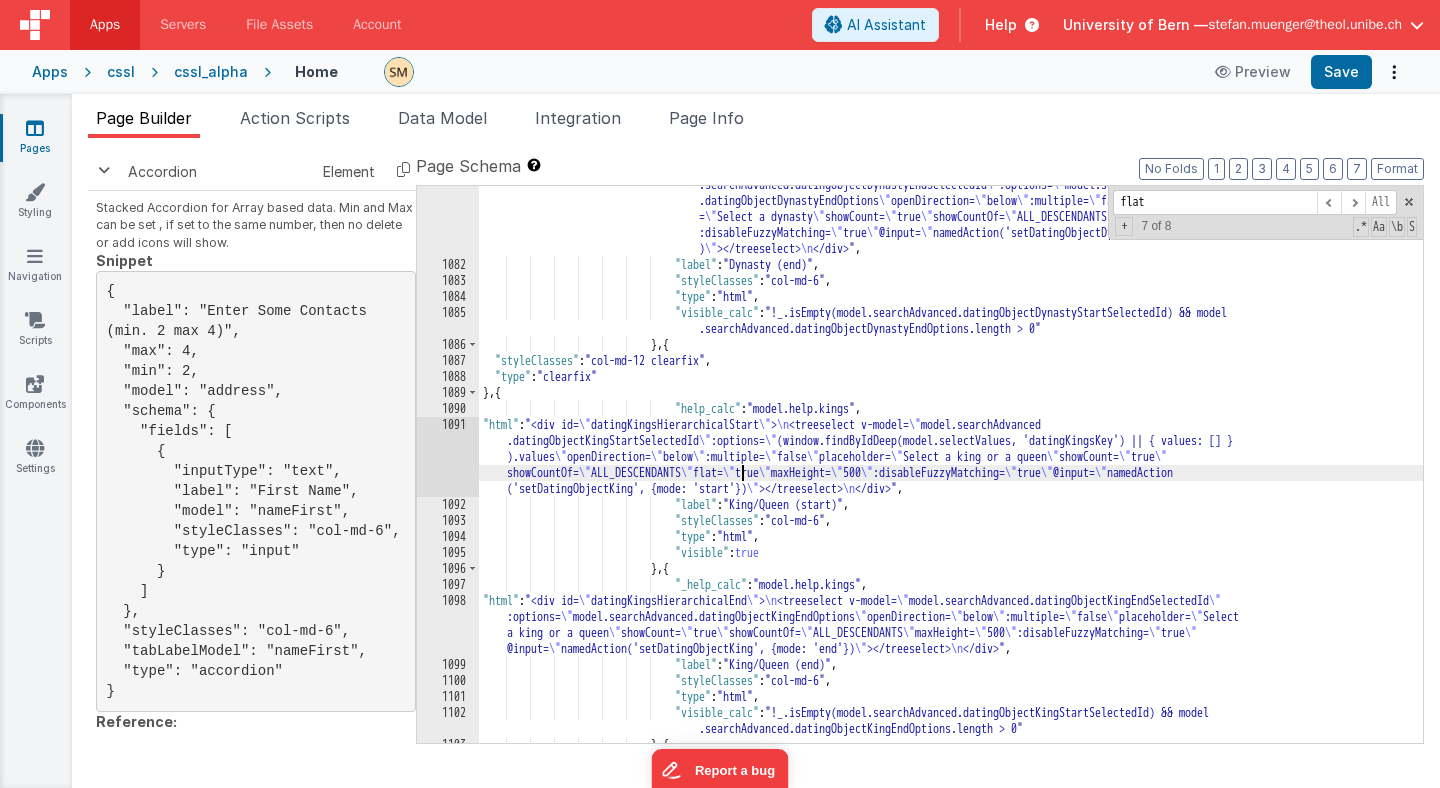 type 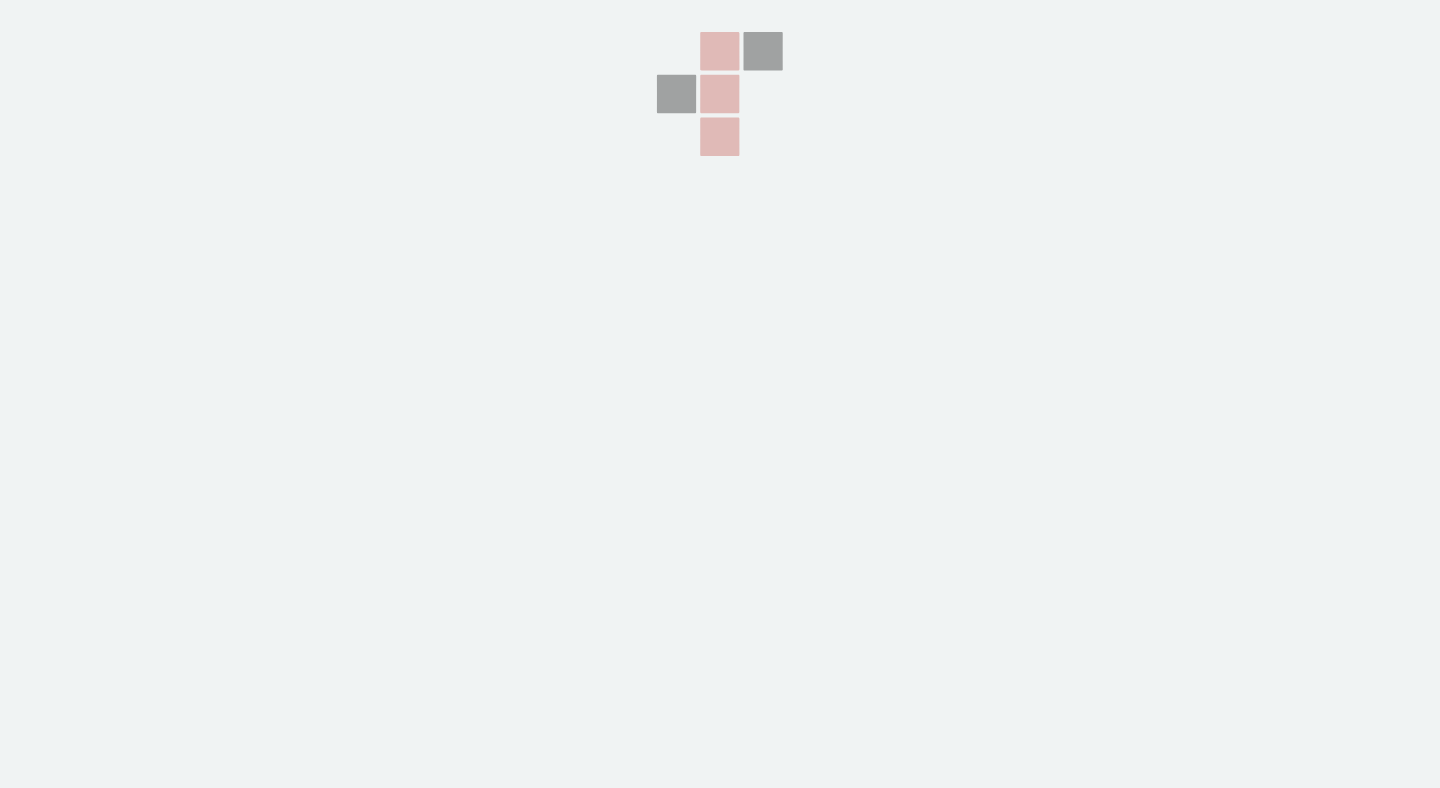 scroll, scrollTop: 0, scrollLeft: 0, axis: both 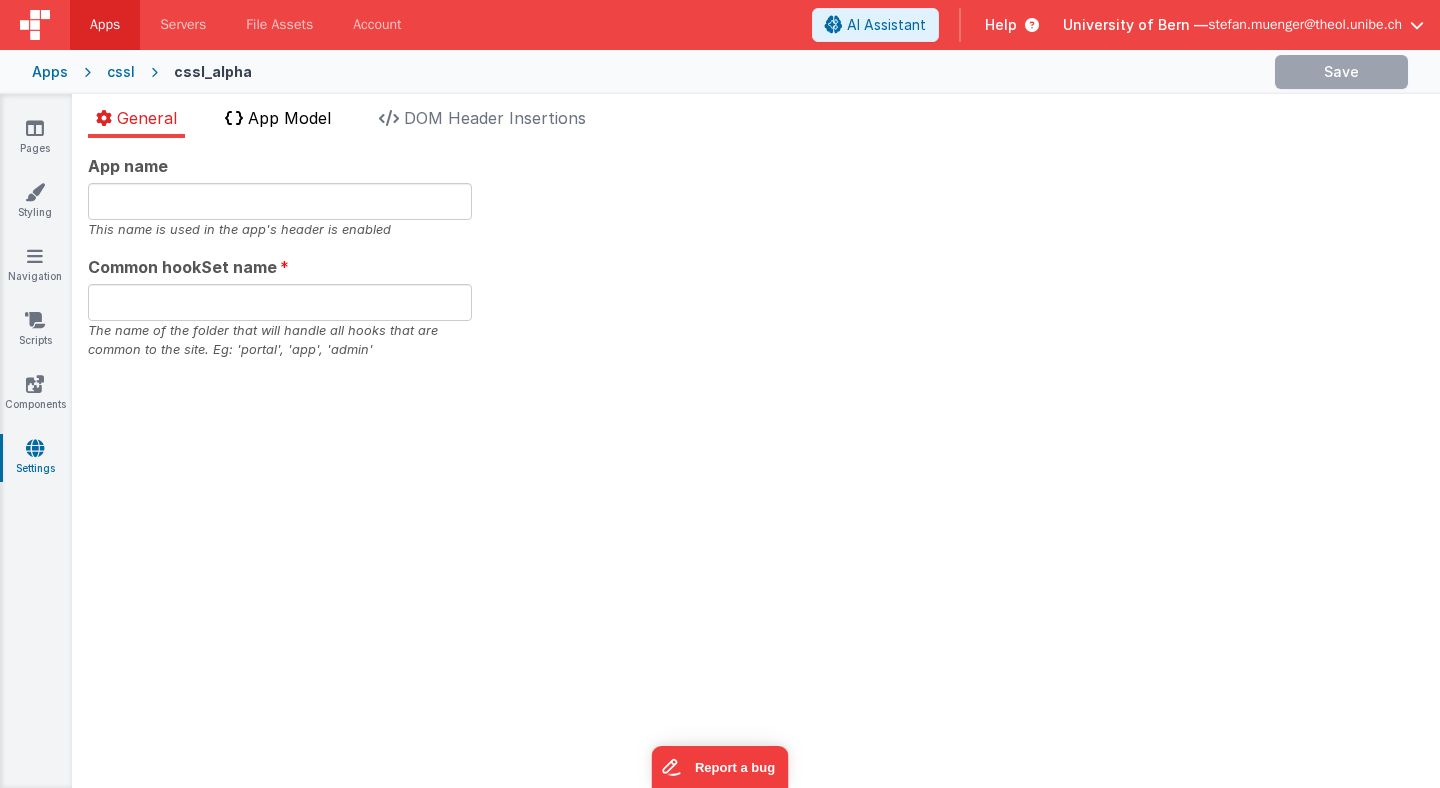 type on "CSSL" 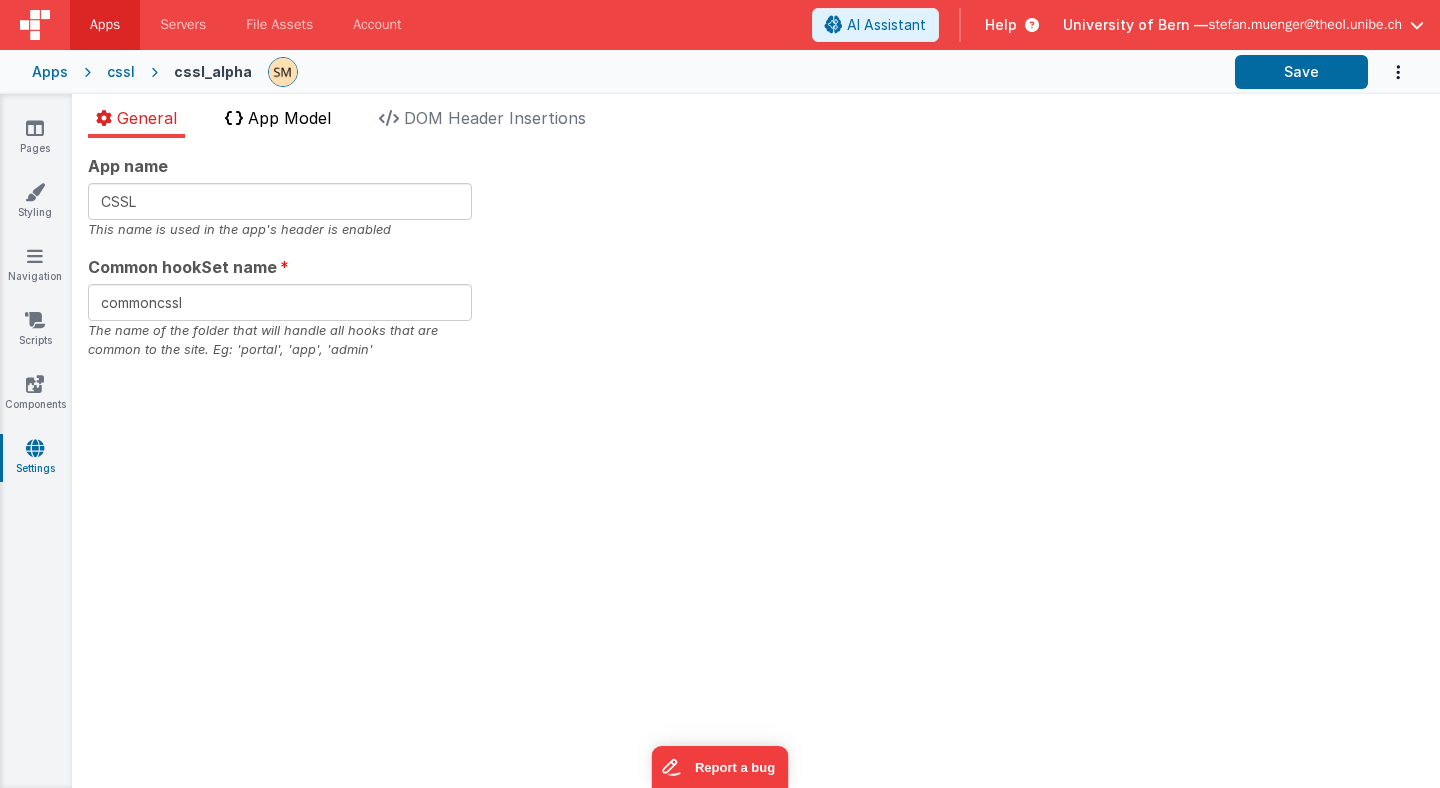 click on "App Model" at bounding box center (289, 118) 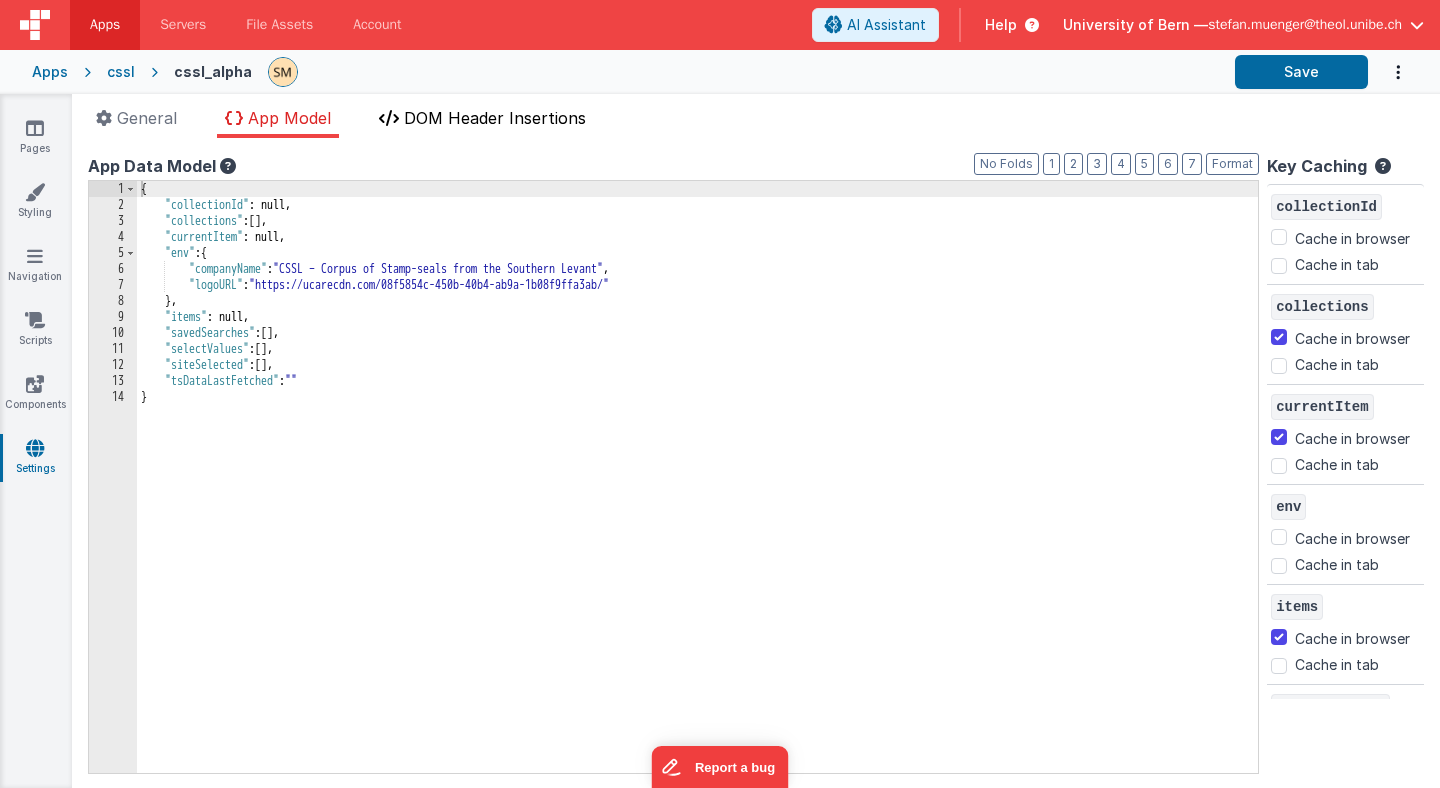 click on "DOM Header Insertions" at bounding box center [495, 118] 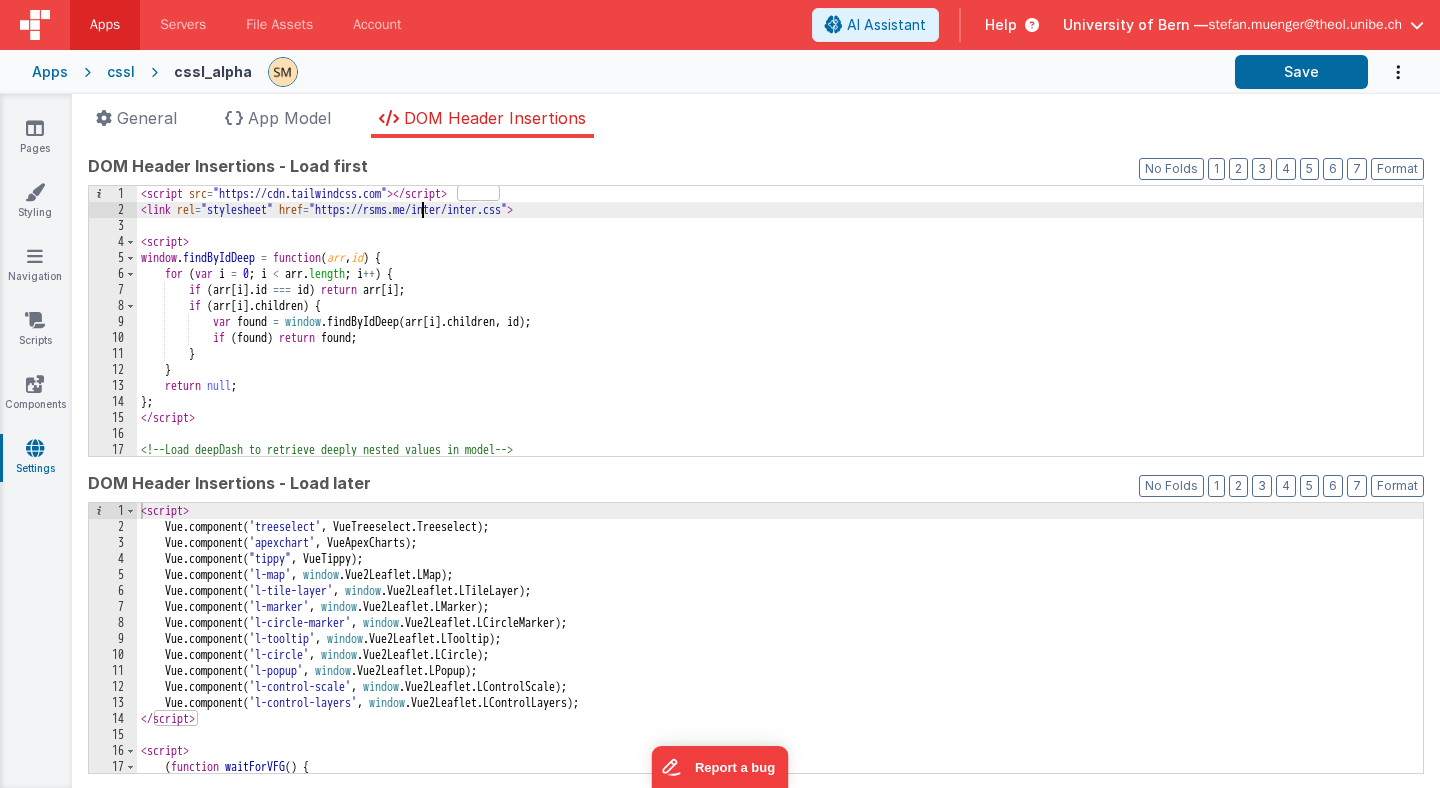 click on "< script   src = "https://cdn.tailwindcss.com" > </ script > < link   rel = "stylesheet"   href = "https://rsms.me/inter/inter.css" > < script > window . findByIdDeep   =   function ( arr ,  id )   {      for   ( var   i   =   0 ;   i   <   arr . length ;   i ++ )   {           if   ( arr [ i ] . id   ===   id )   return   arr [ i ] ;           if   ( arr [ i ] . children )   {                var   found   =   window . findByIdDeep ( arr [ i ] . children ,   id ) ;                if   ( found )   return   found ;           }      }      return   null ; } ; </ script > <!--  Load deepDash to retrieve deeply nested values in model --> < script   src = "https://cdn.jsdelivr.net/npm/deepdash/browser/deepdash.standalone.min.js" > </ script >" at bounding box center (780, 337) 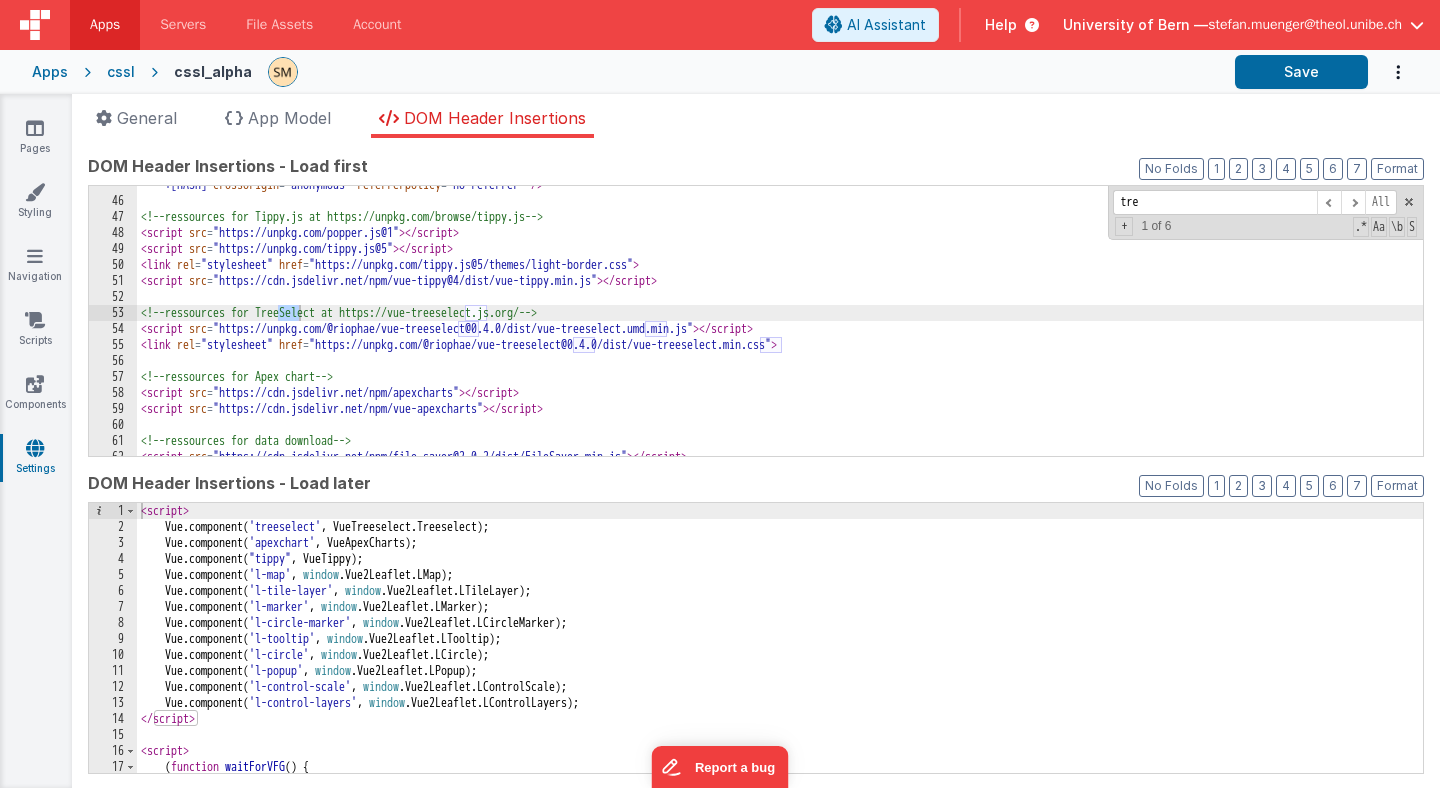 scroll, scrollTop: 1481, scrollLeft: 0, axis: vertical 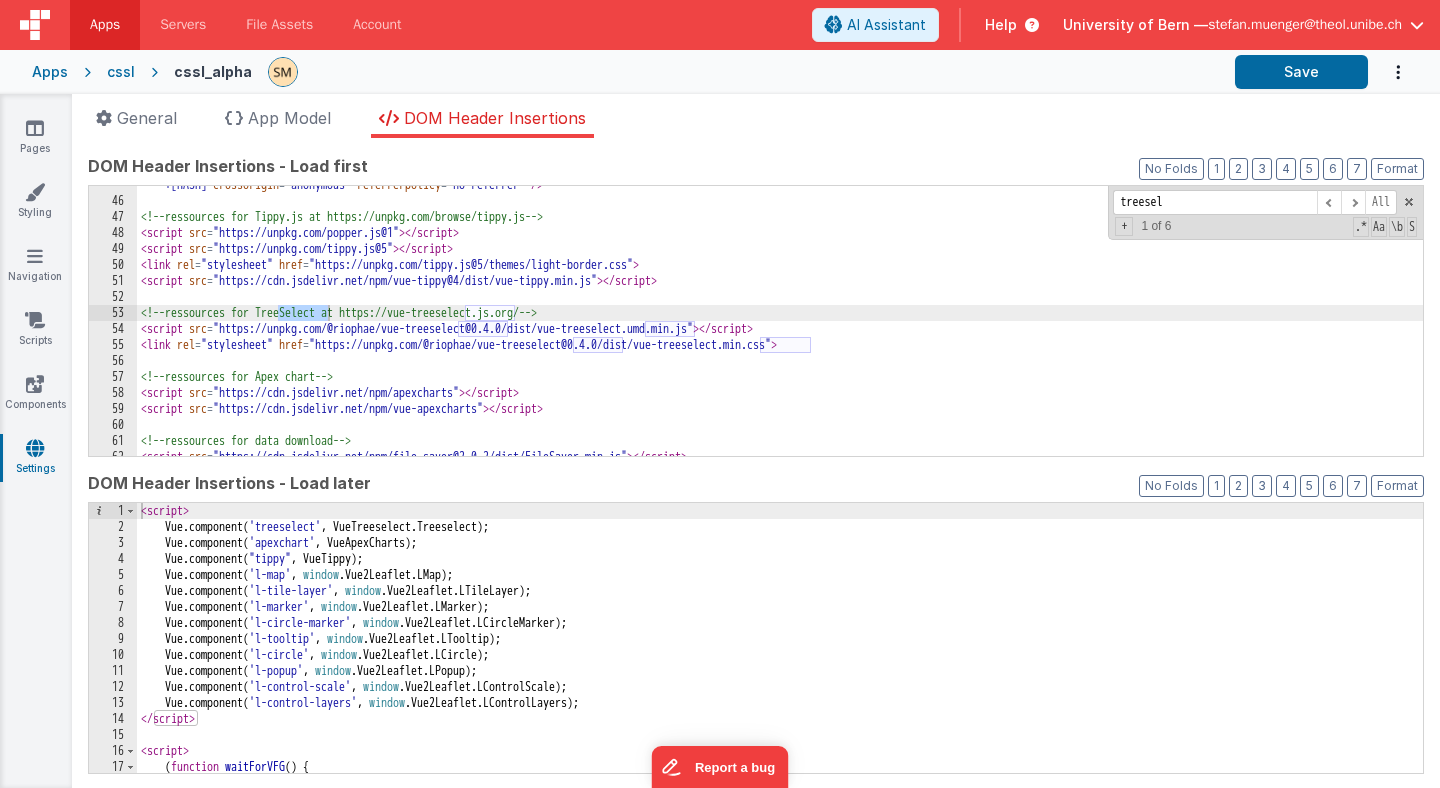 type on "treesel" 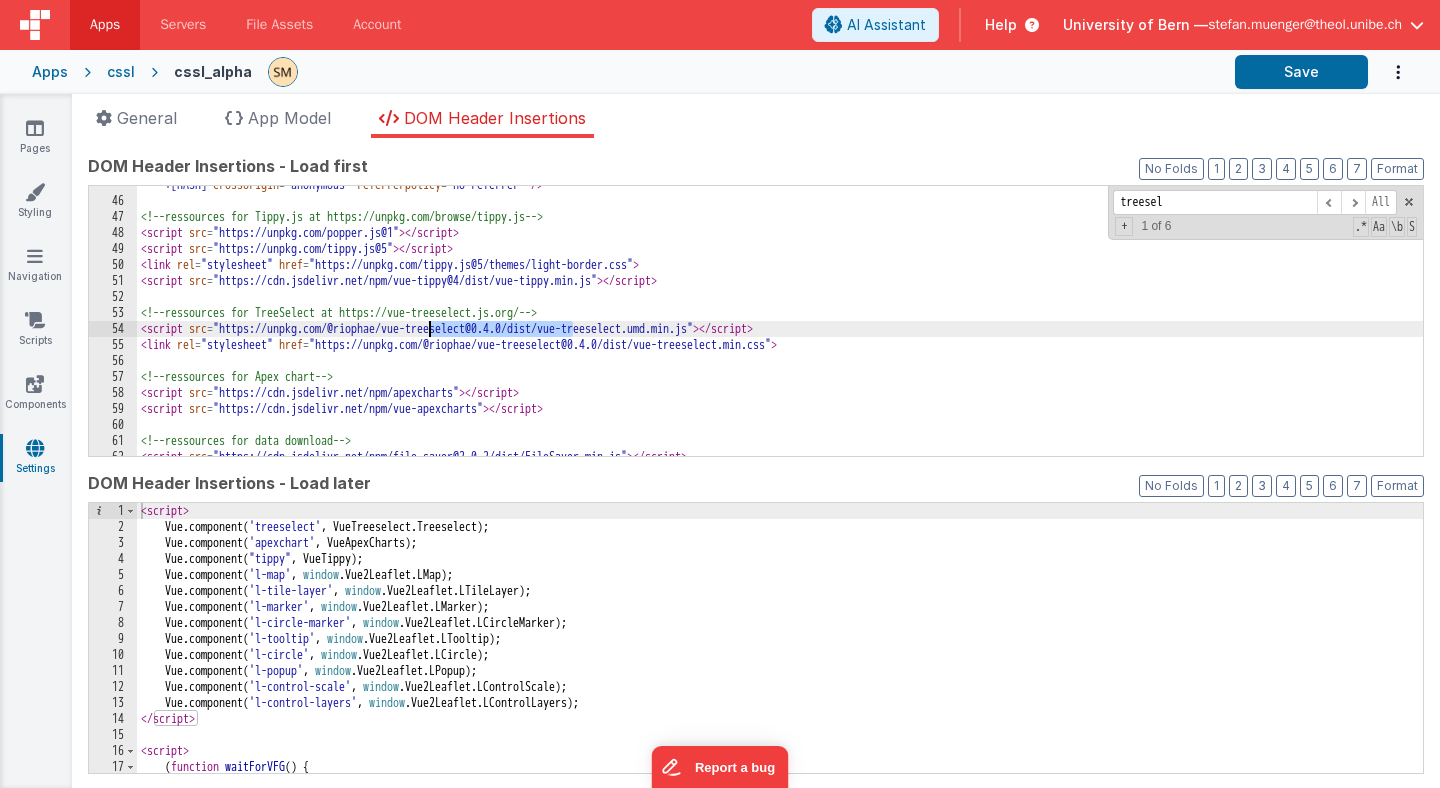 drag, startPoint x: 574, startPoint y: 330, endPoint x: 426, endPoint y: 332, distance: 148.01352 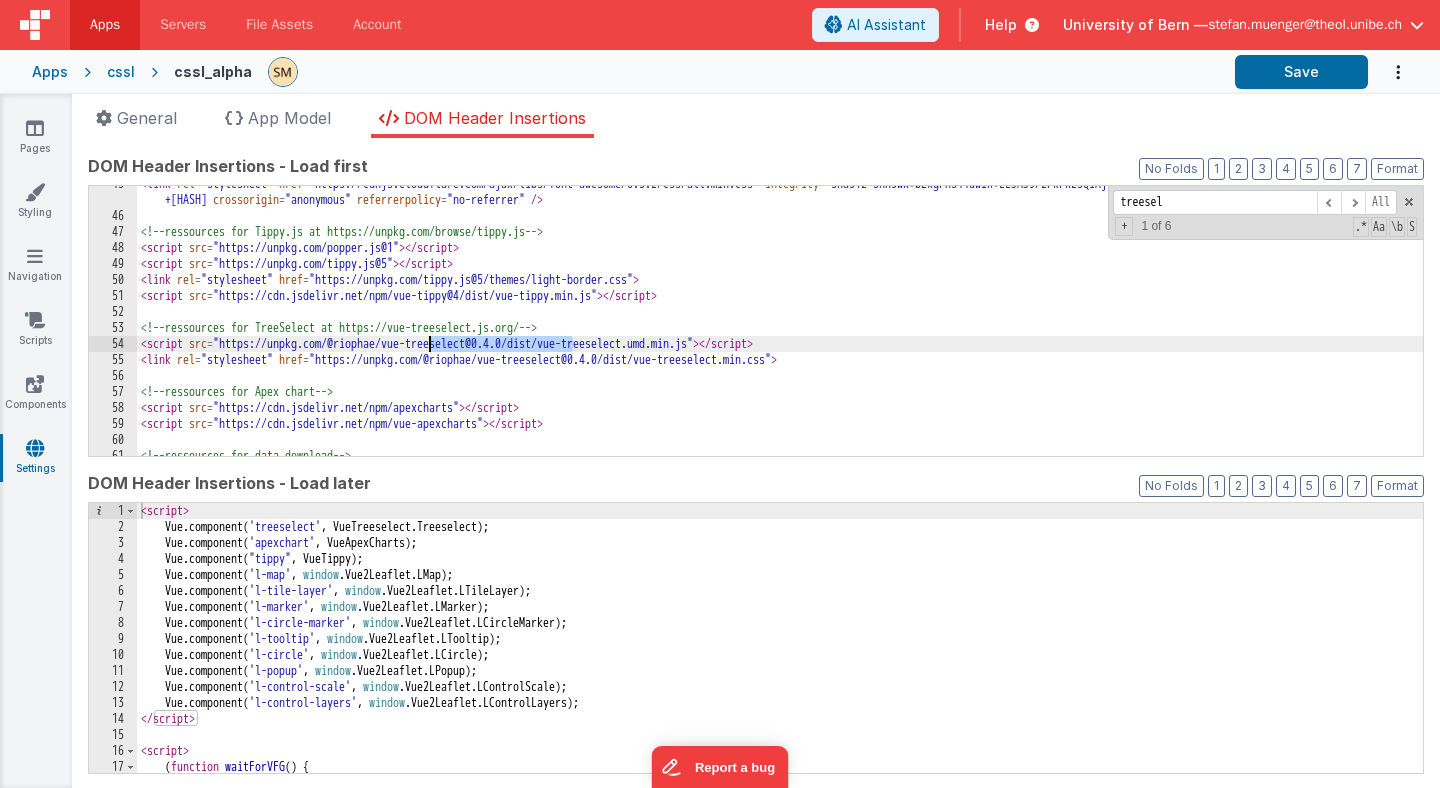 scroll, scrollTop: 1475, scrollLeft: 0, axis: vertical 